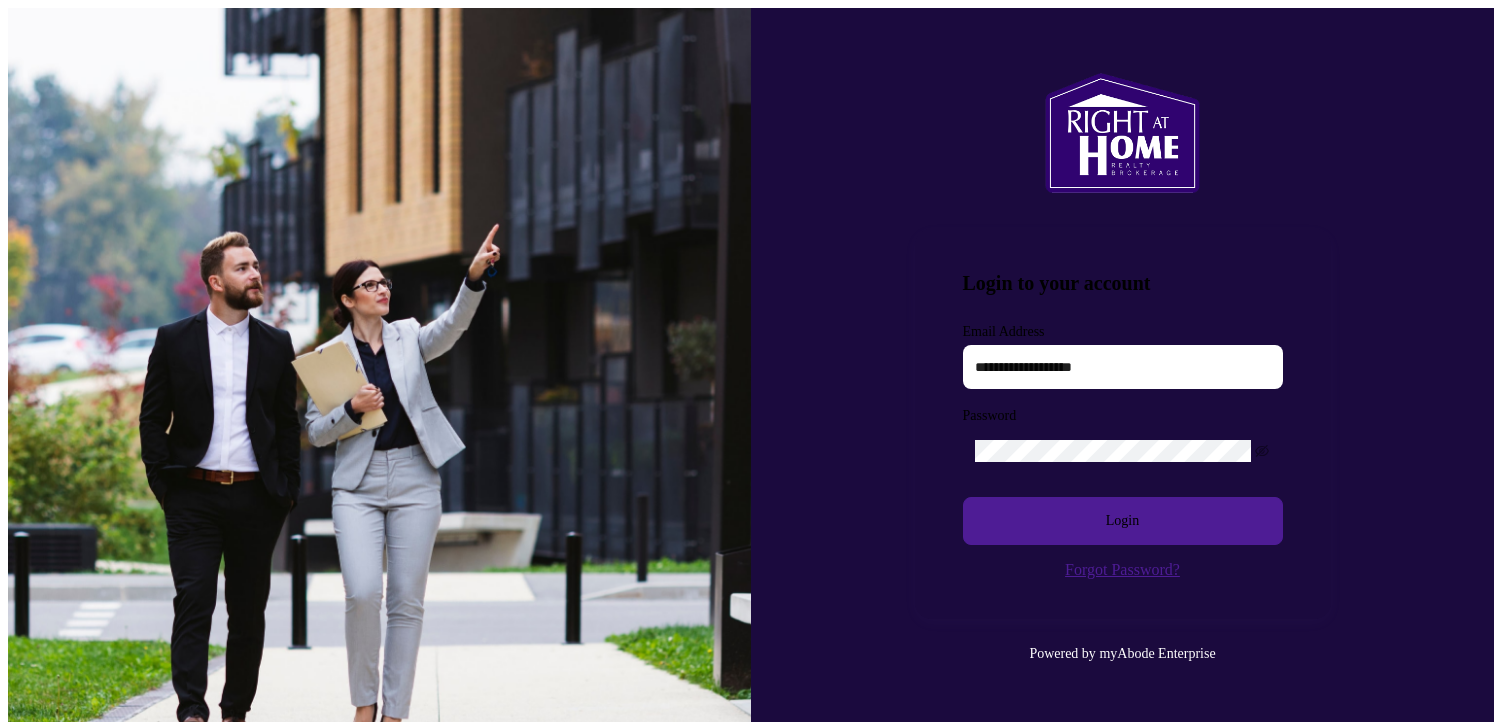 scroll, scrollTop: 0, scrollLeft: 0, axis: both 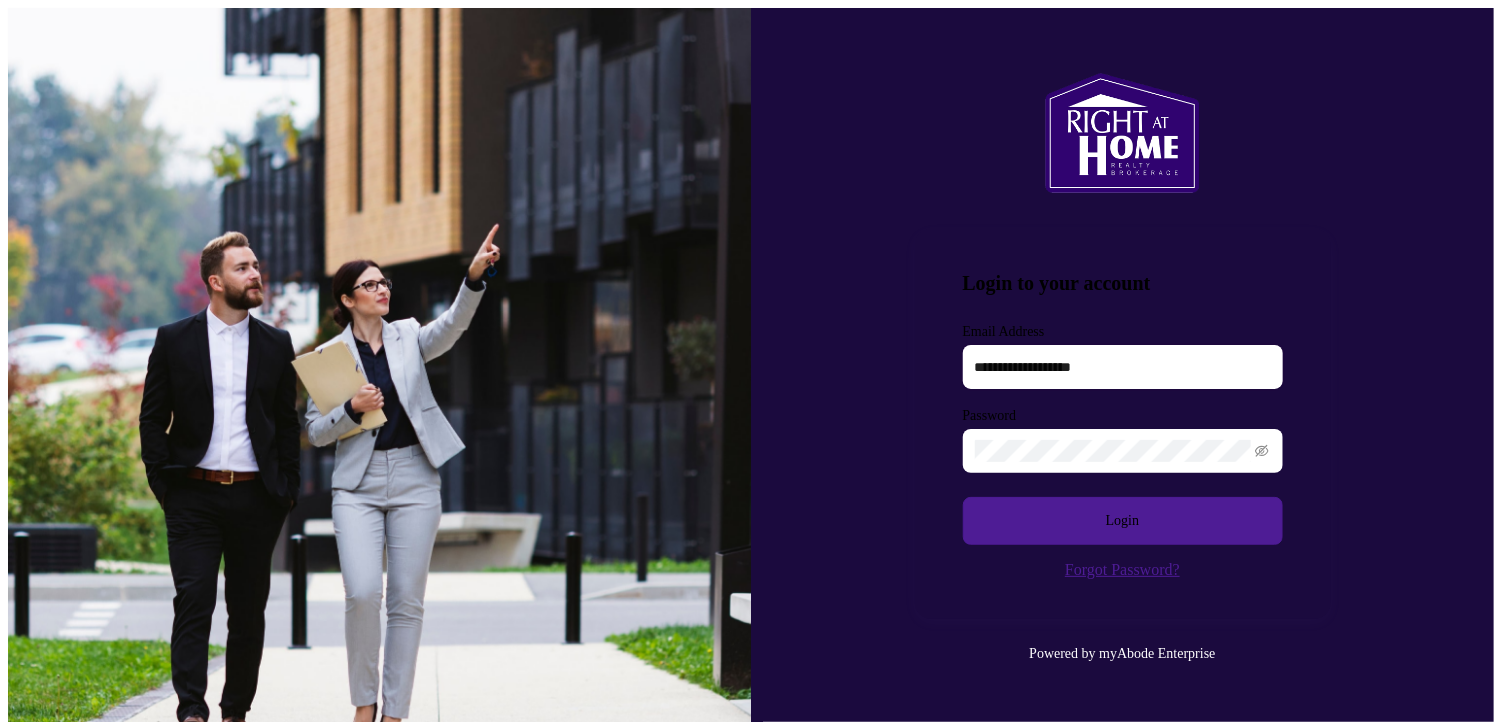 type on "**********" 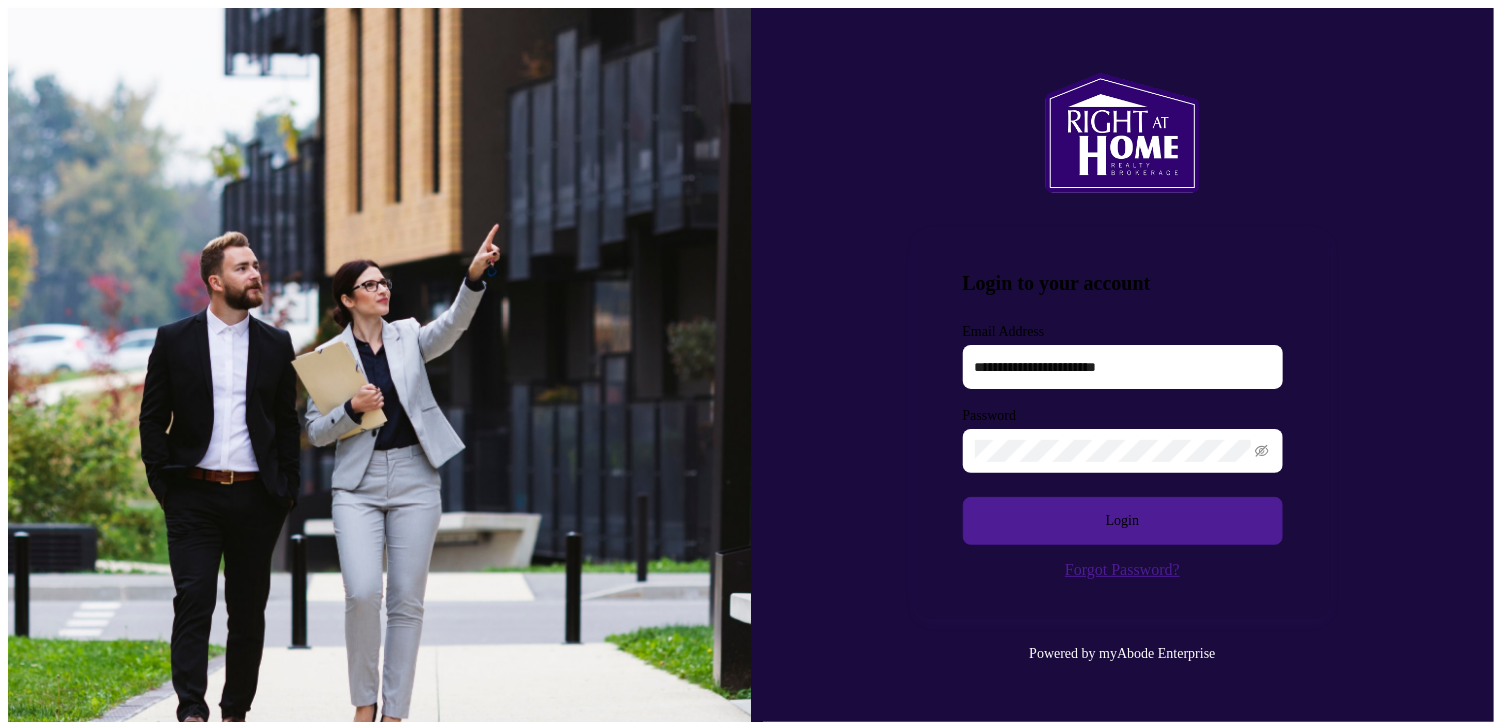 click at bounding box center [1123, 451] 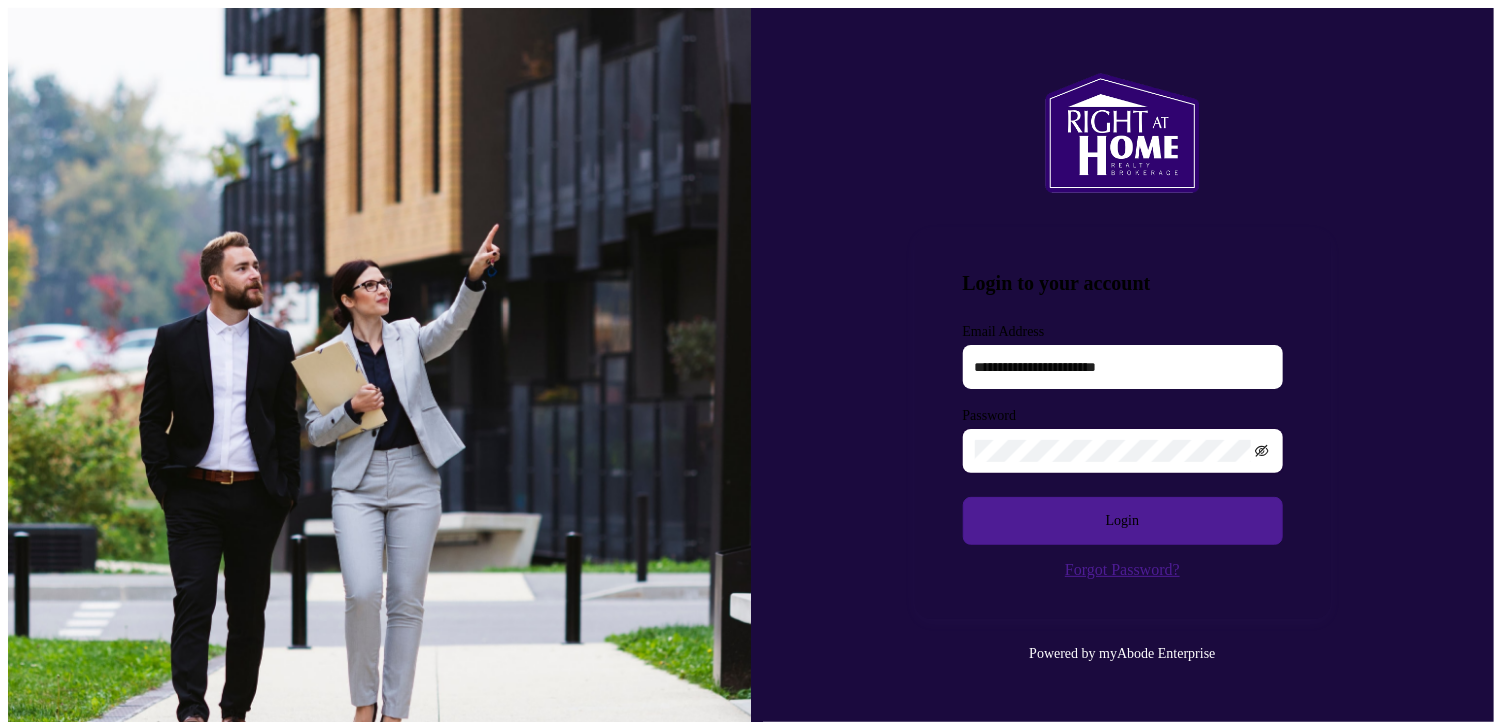 click at bounding box center (1262, 451) 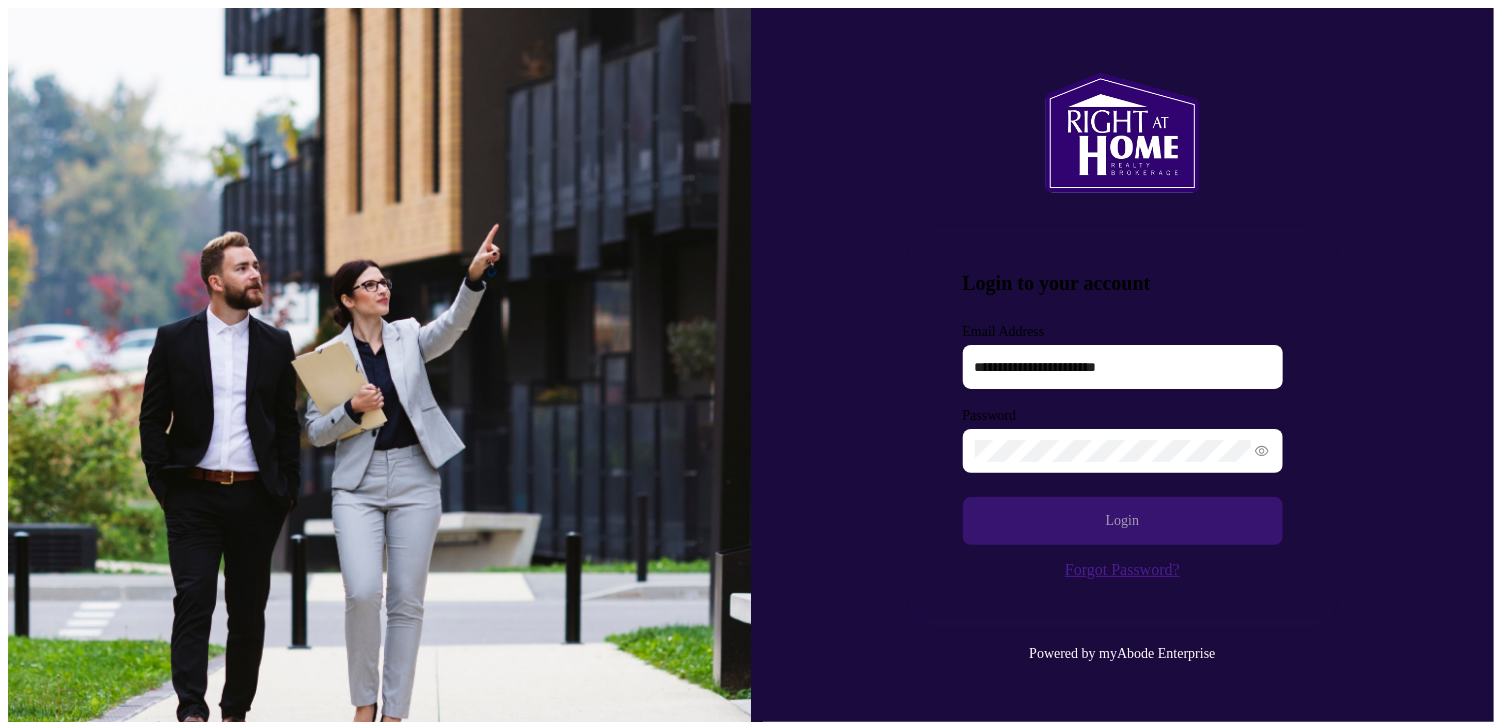 click on "Login" at bounding box center [1123, 521] 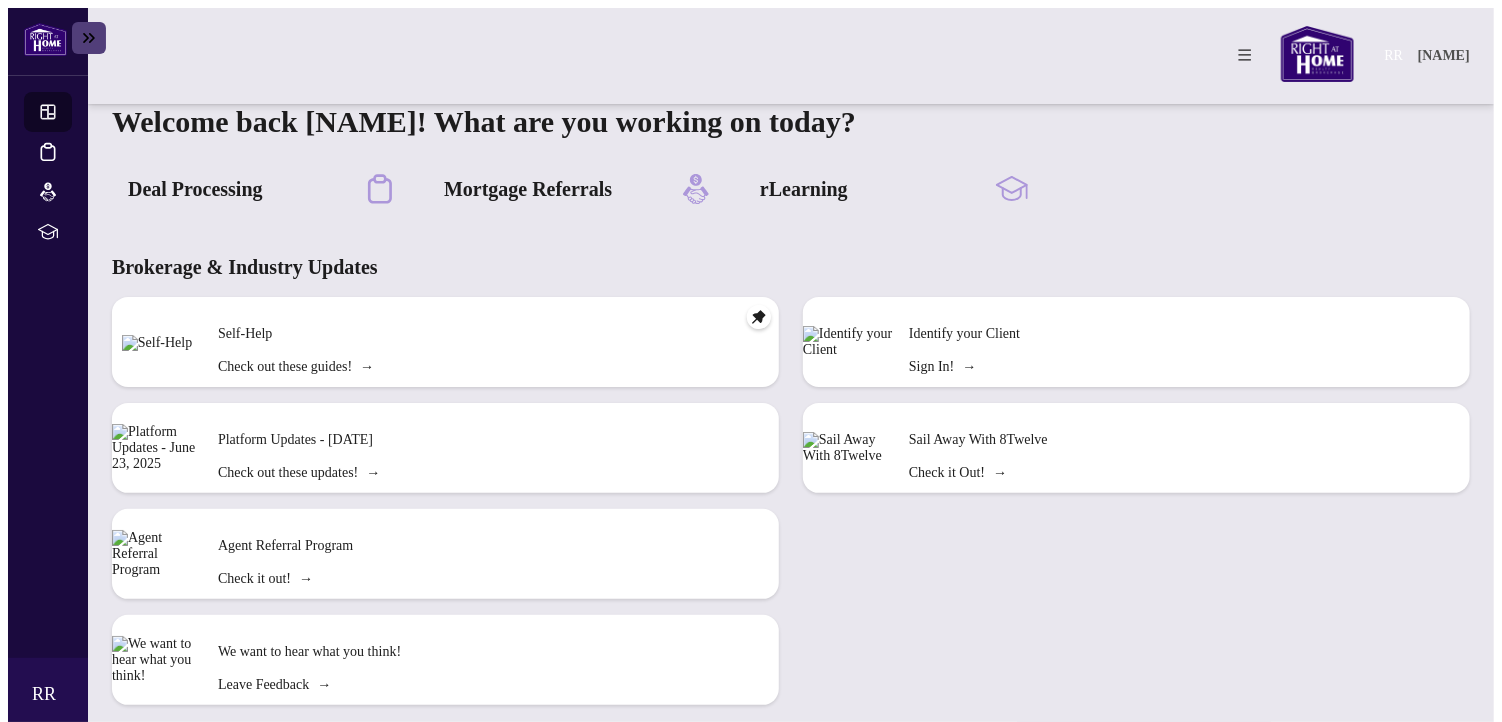 scroll, scrollTop: 0, scrollLeft: 0, axis: both 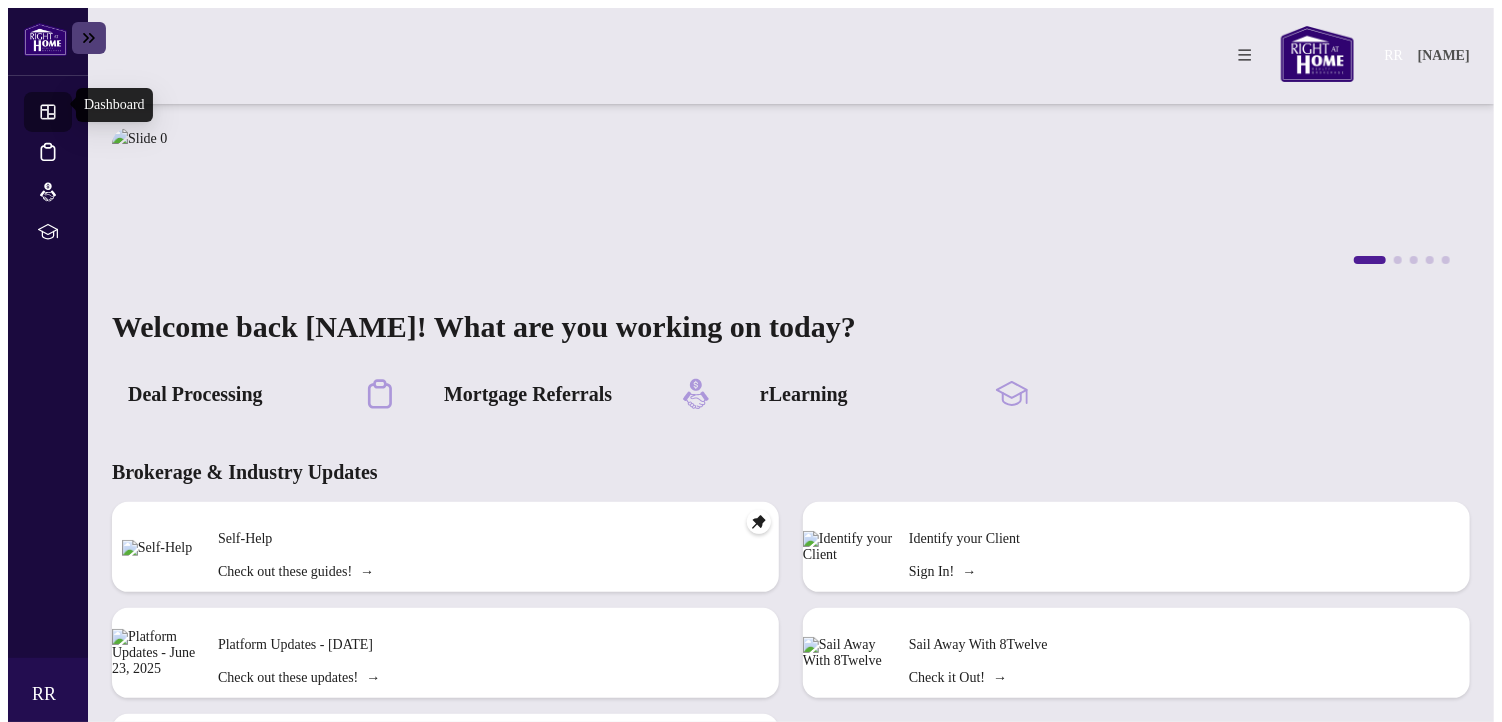 click on "Dashboard" at bounding box center (66, 114) 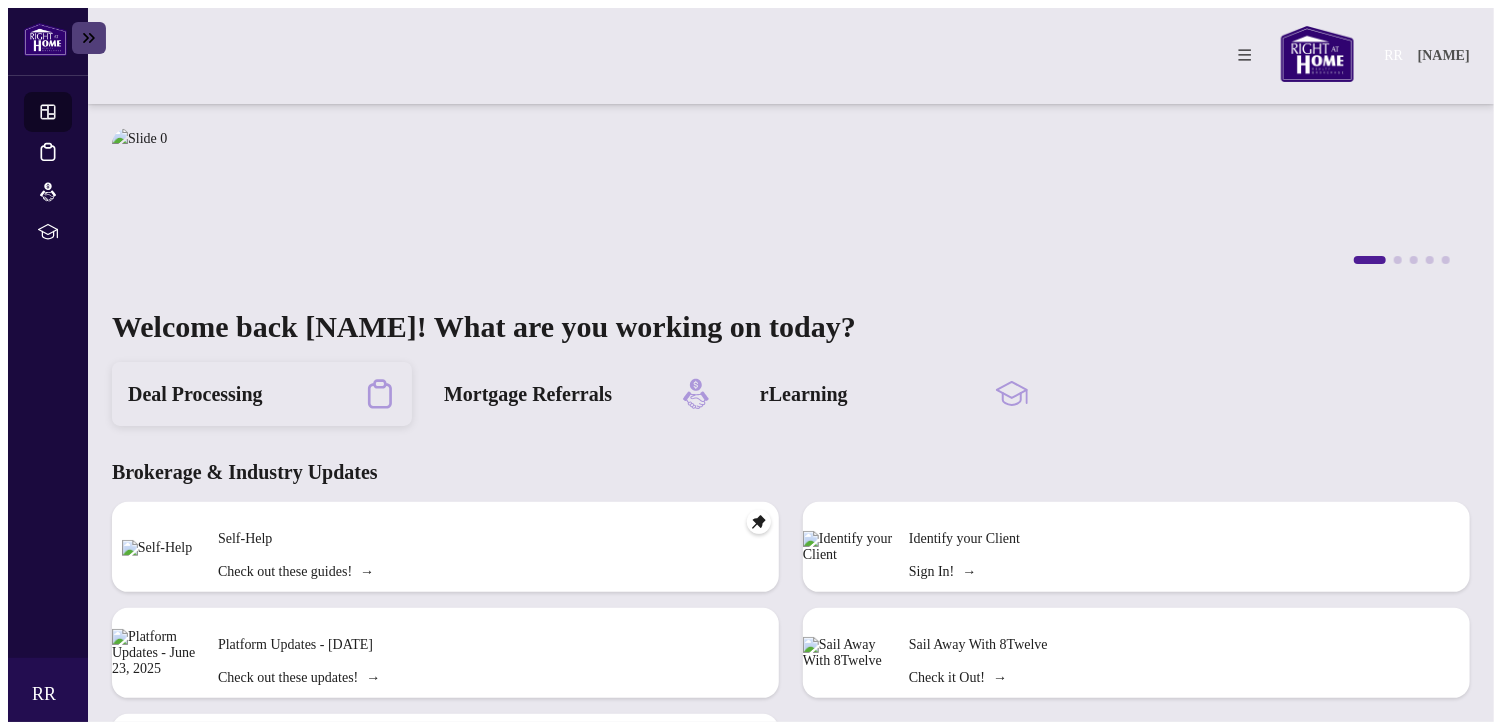 click on "Deal Processing" at bounding box center (195, 394) 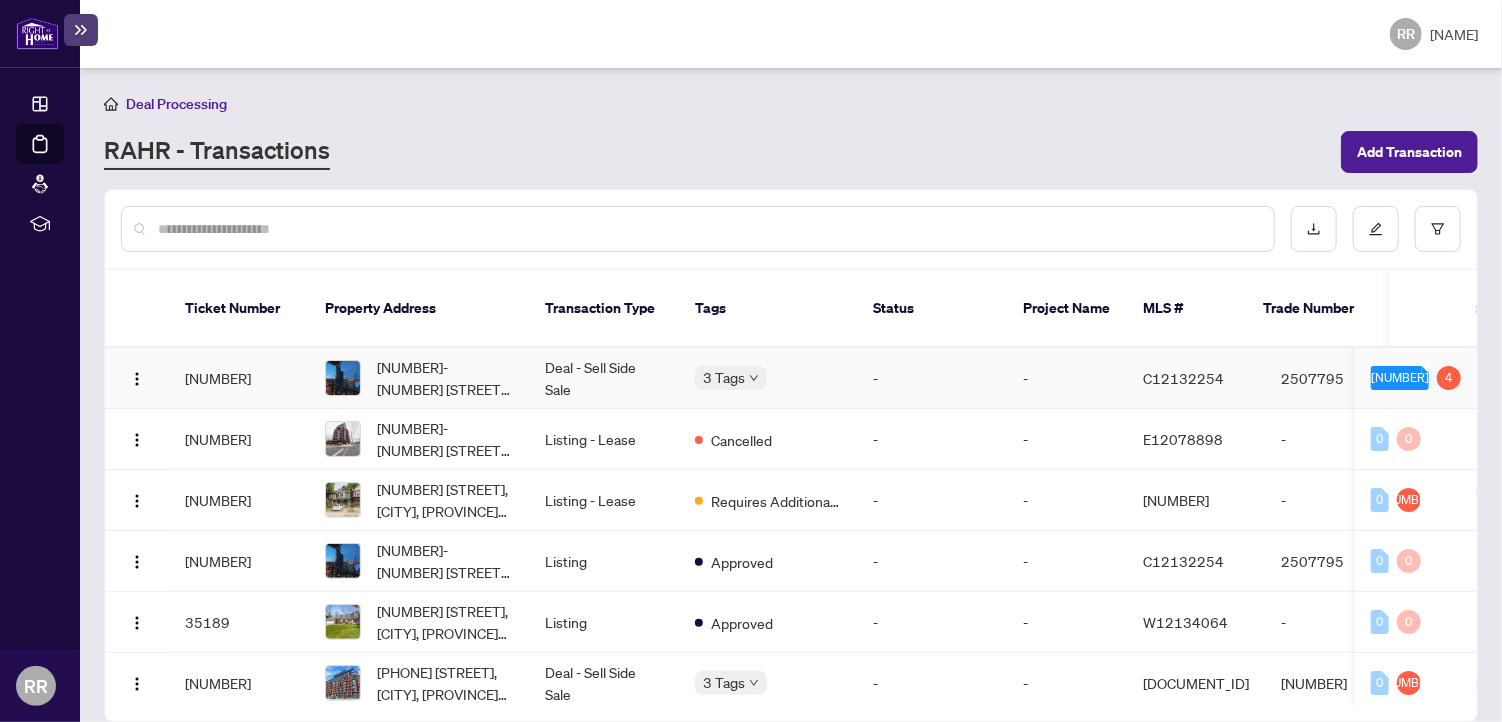 click on "3 Tags" at bounding box center (724, 377) 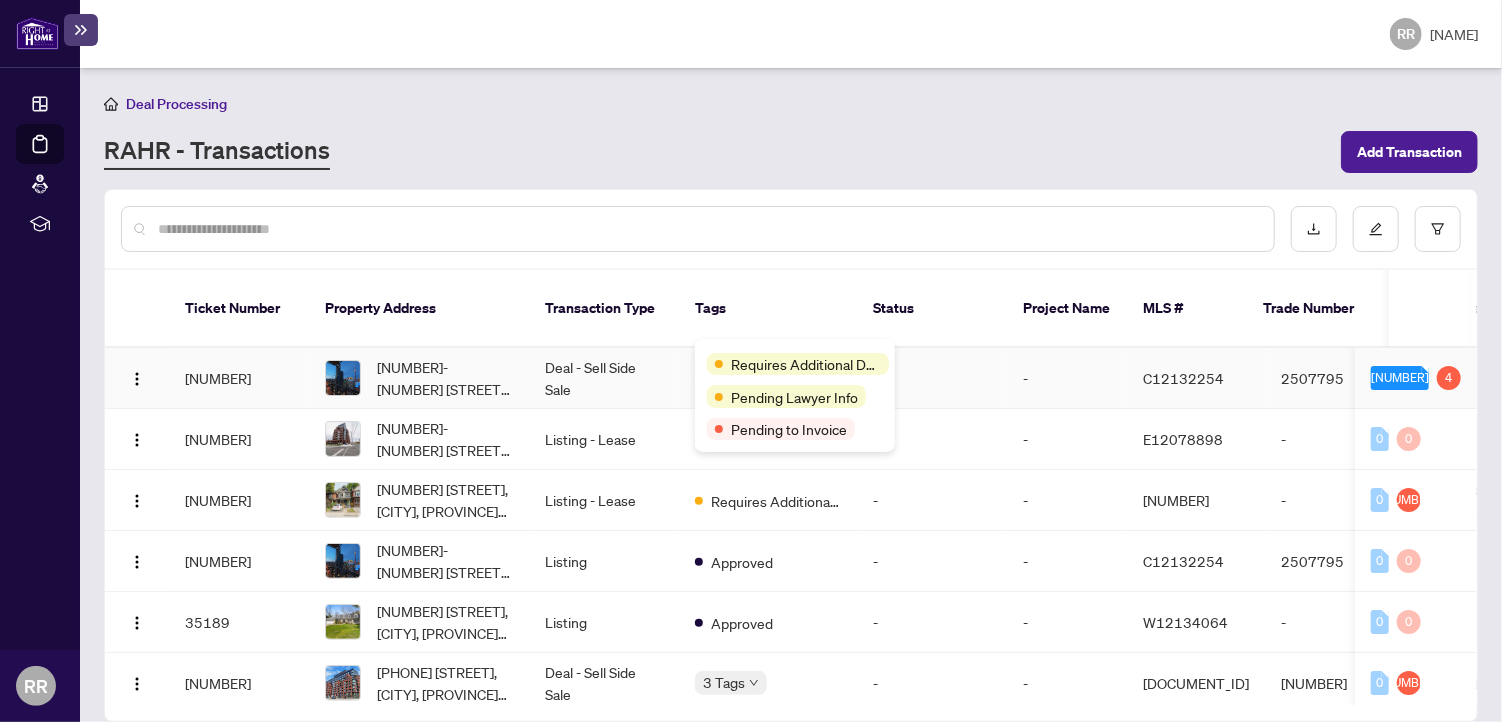 click on "Requires Additional Docs Pending Lawyer Info Pending to Invoice" at bounding box center [795, 395] 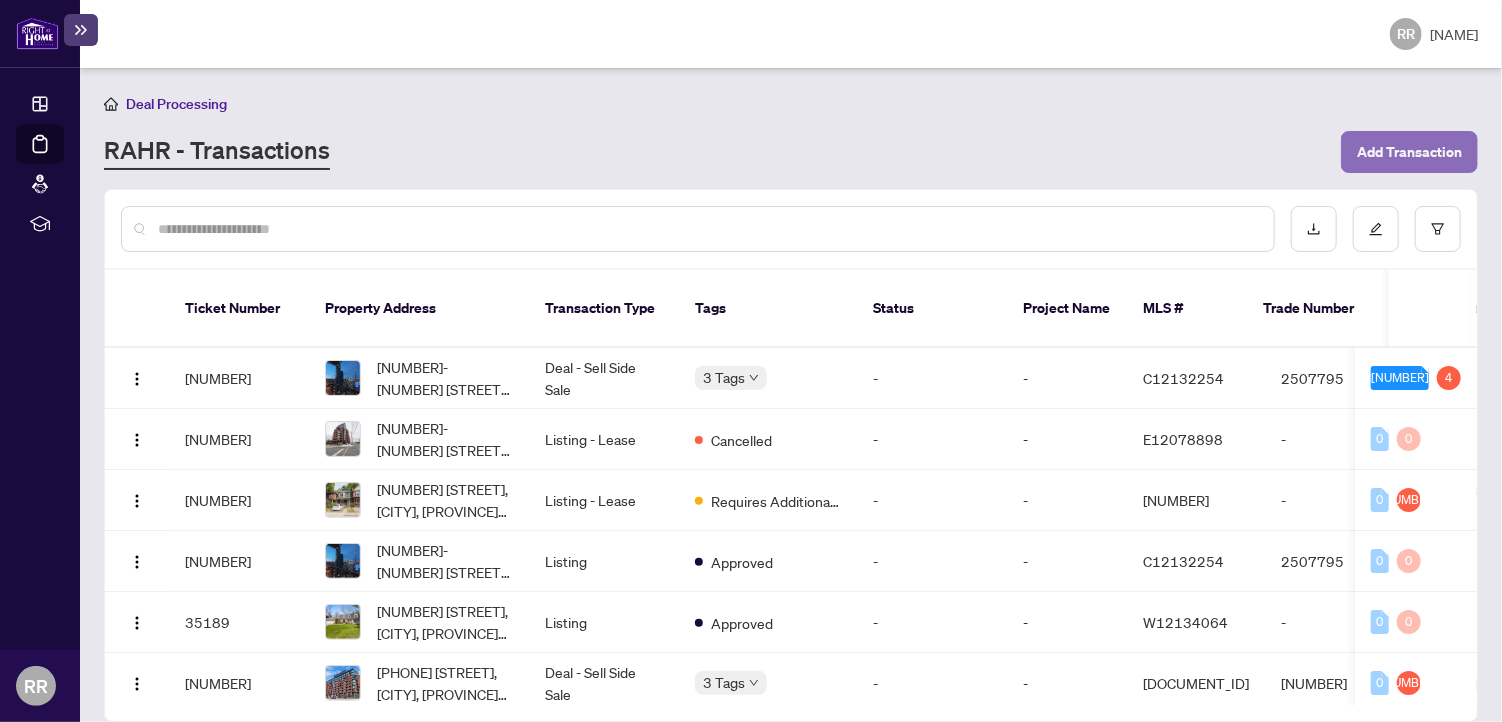 click on "Add Transaction" at bounding box center [1409, 152] 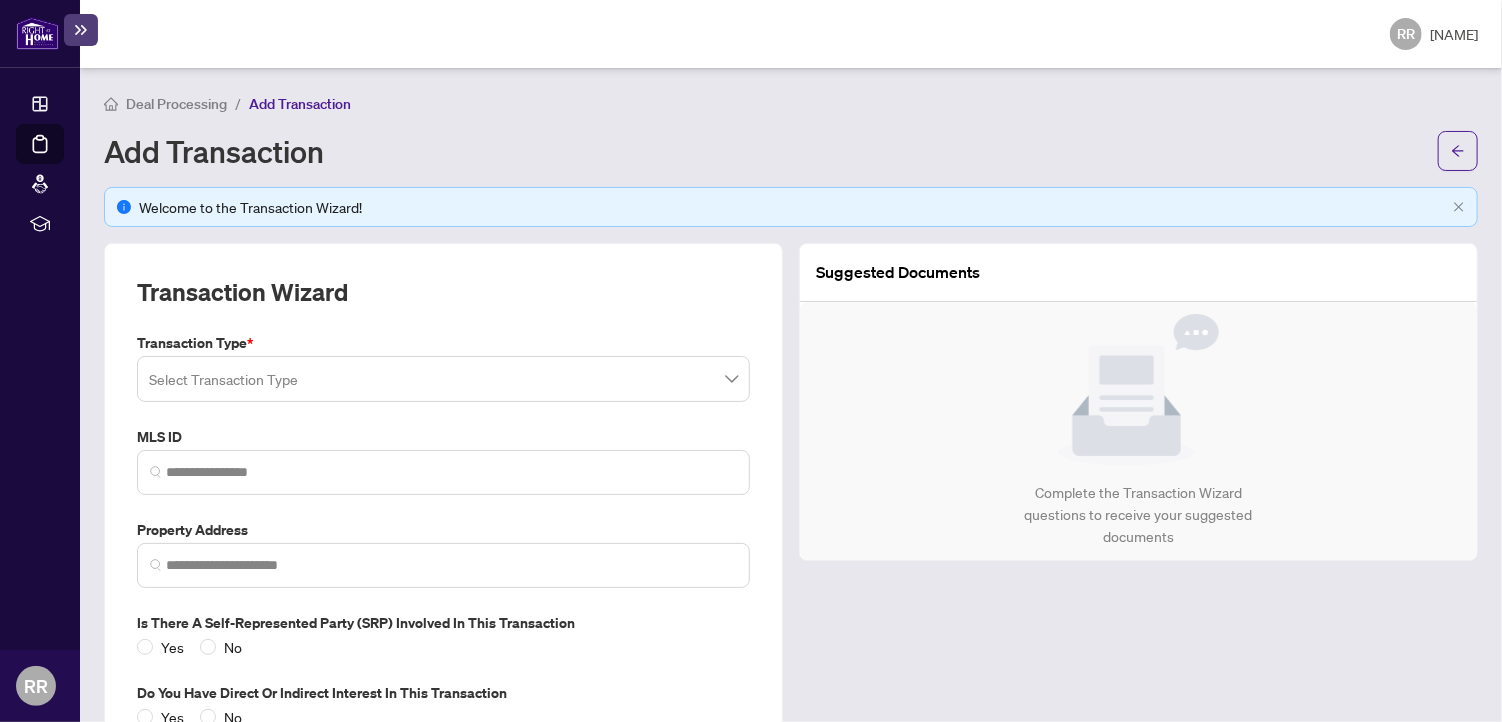 click at bounding box center (443, 379) 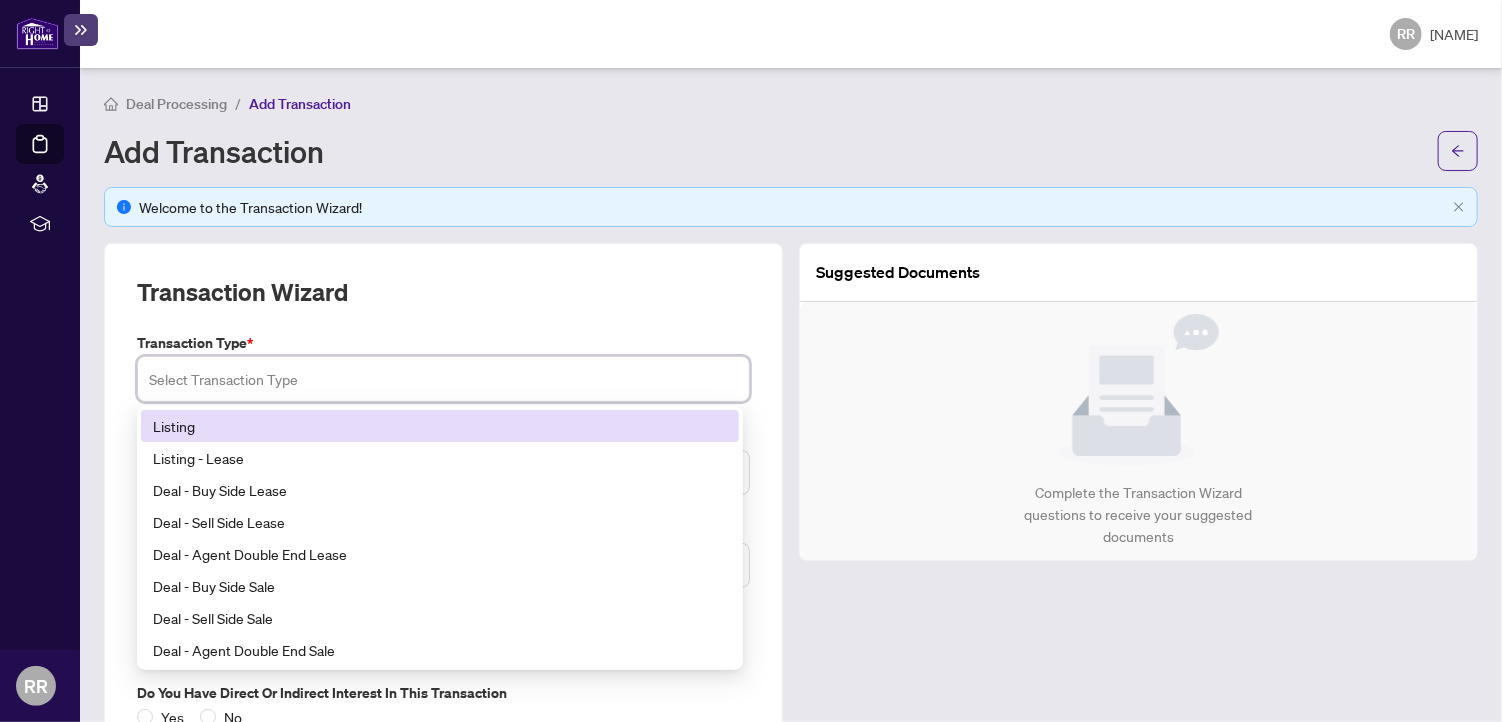 click on "Listing" at bounding box center [440, 426] 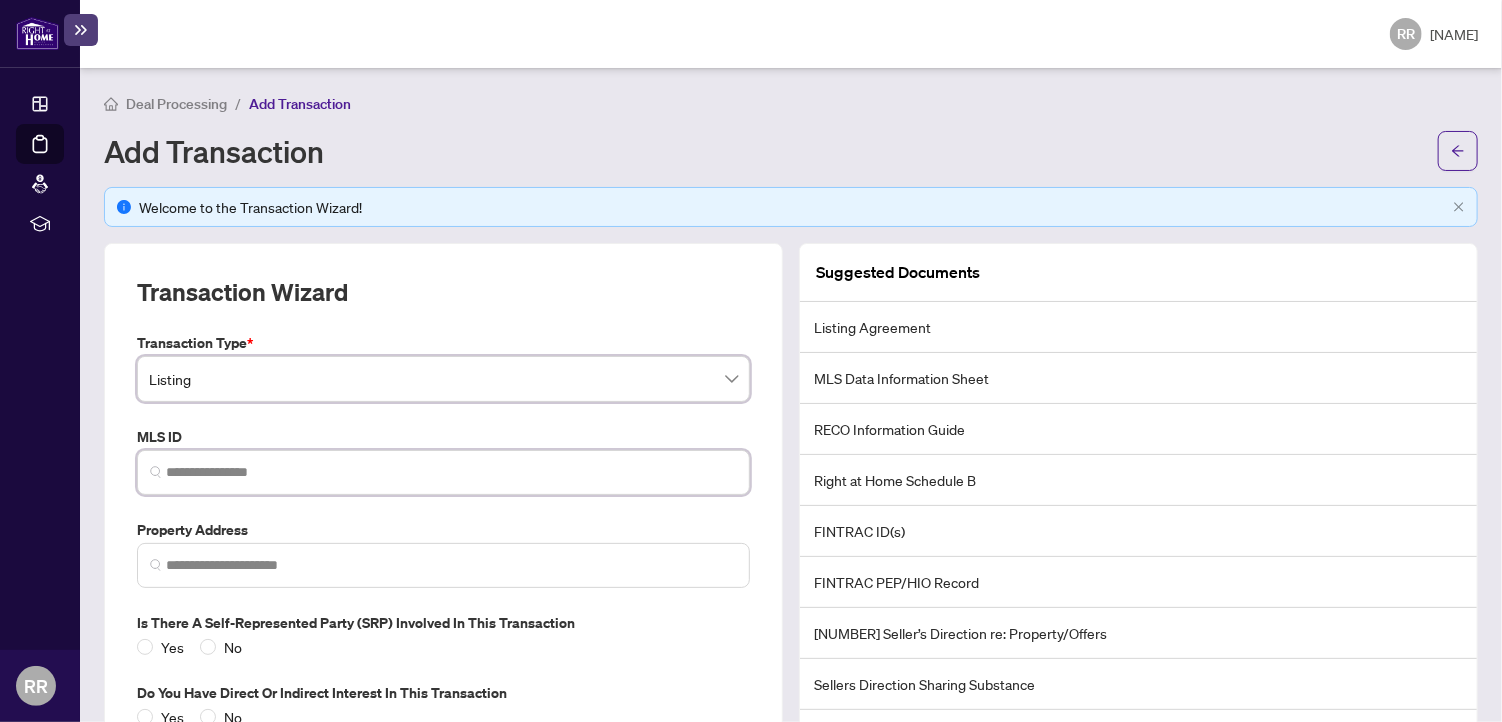 click at bounding box center (451, 472) 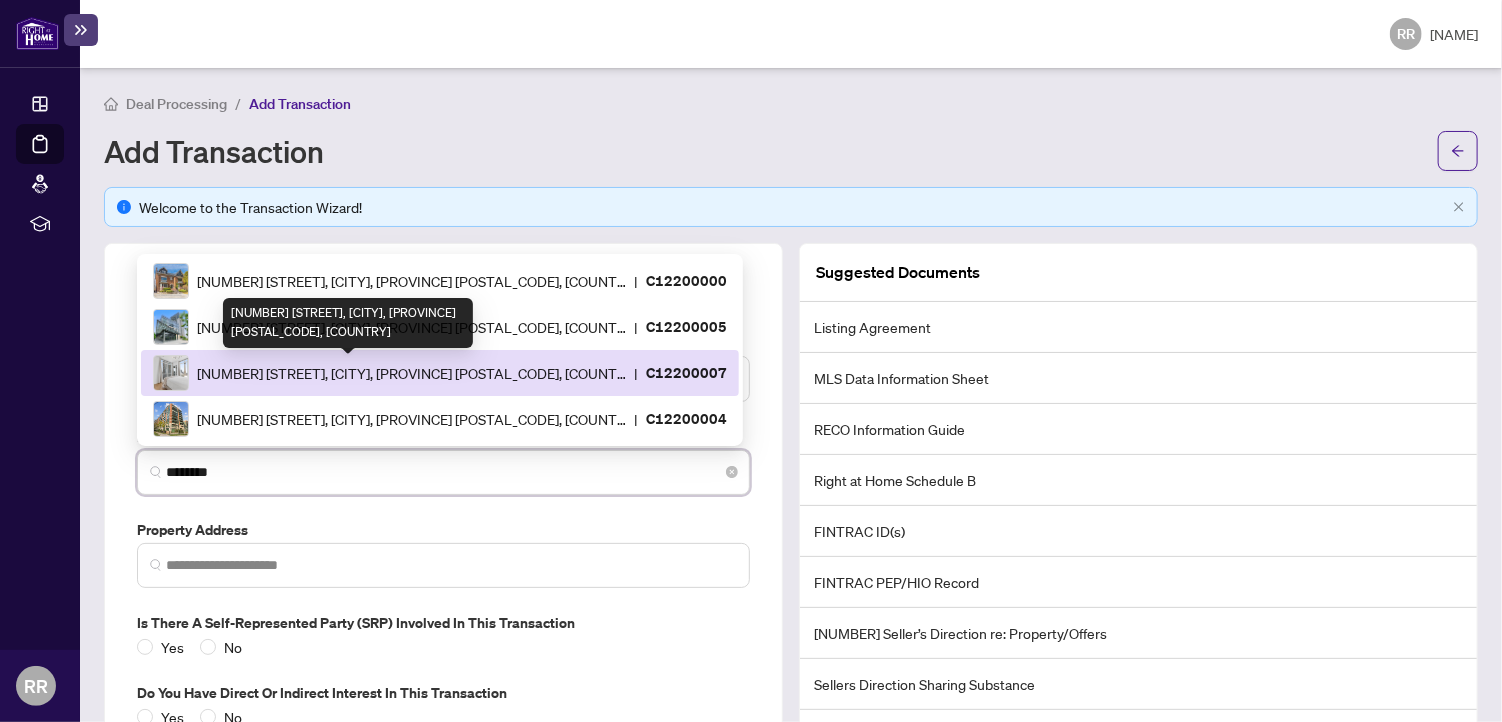 click on "[STREET], [CITY], [PROVINCE] [POSTAL_CODE] | [DOCUMENT_ID]" at bounding box center (440, 373) 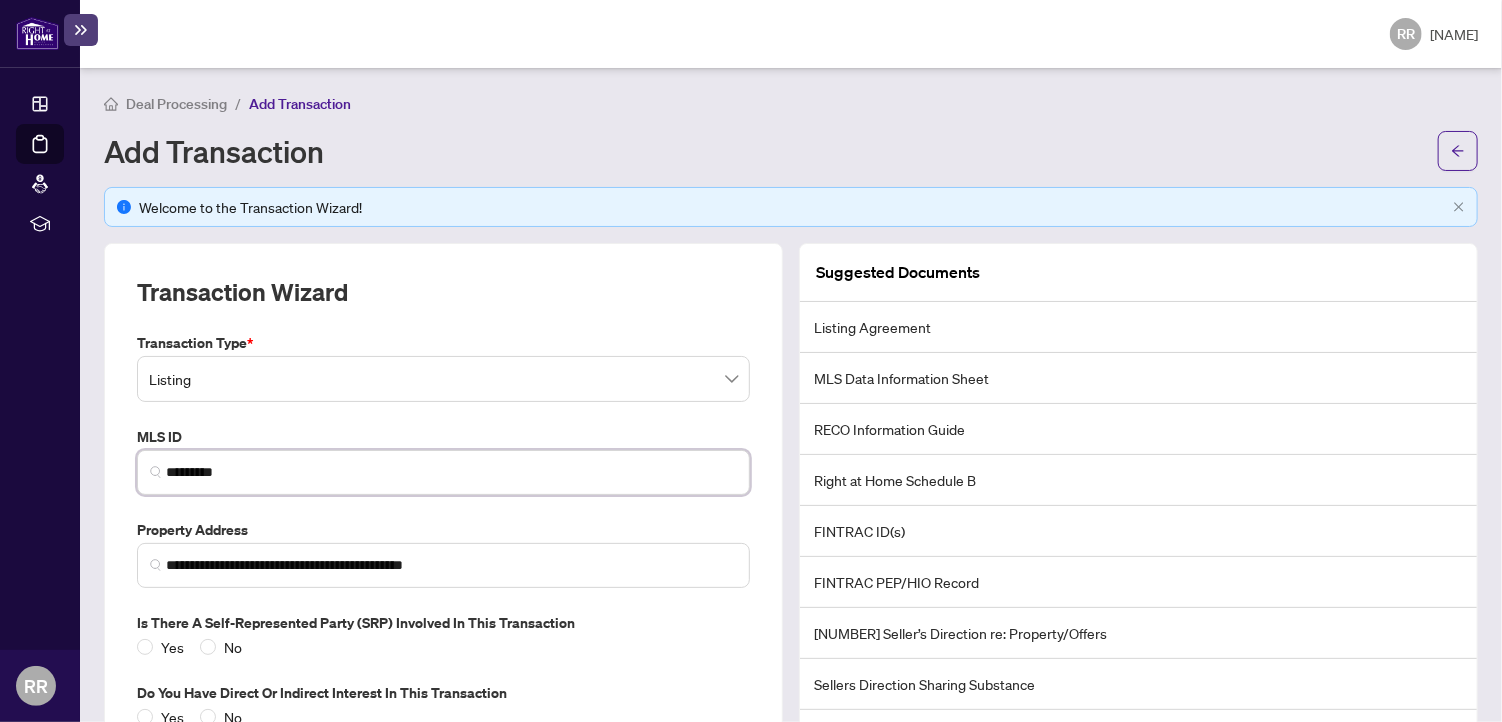 scroll, scrollTop: 150, scrollLeft: 0, axis: vertical 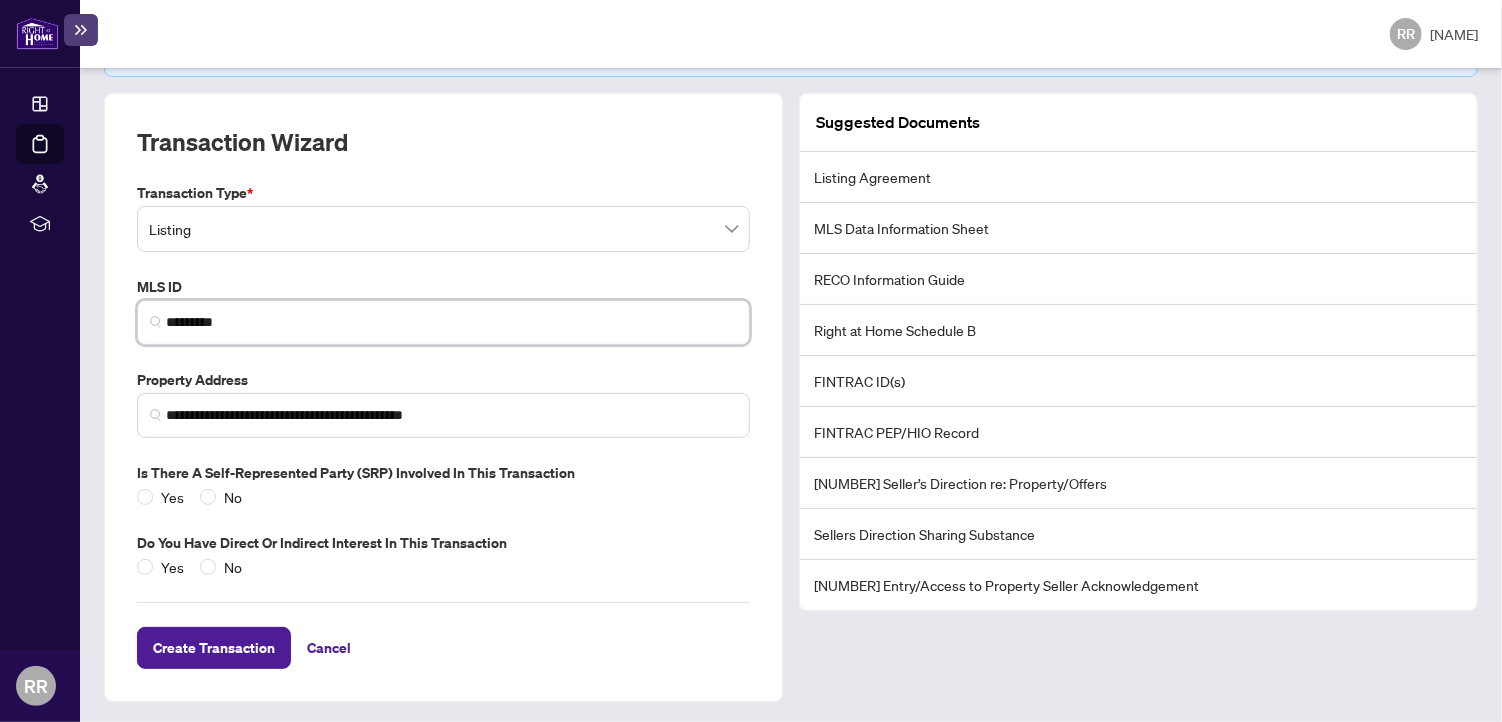 type on "*********" 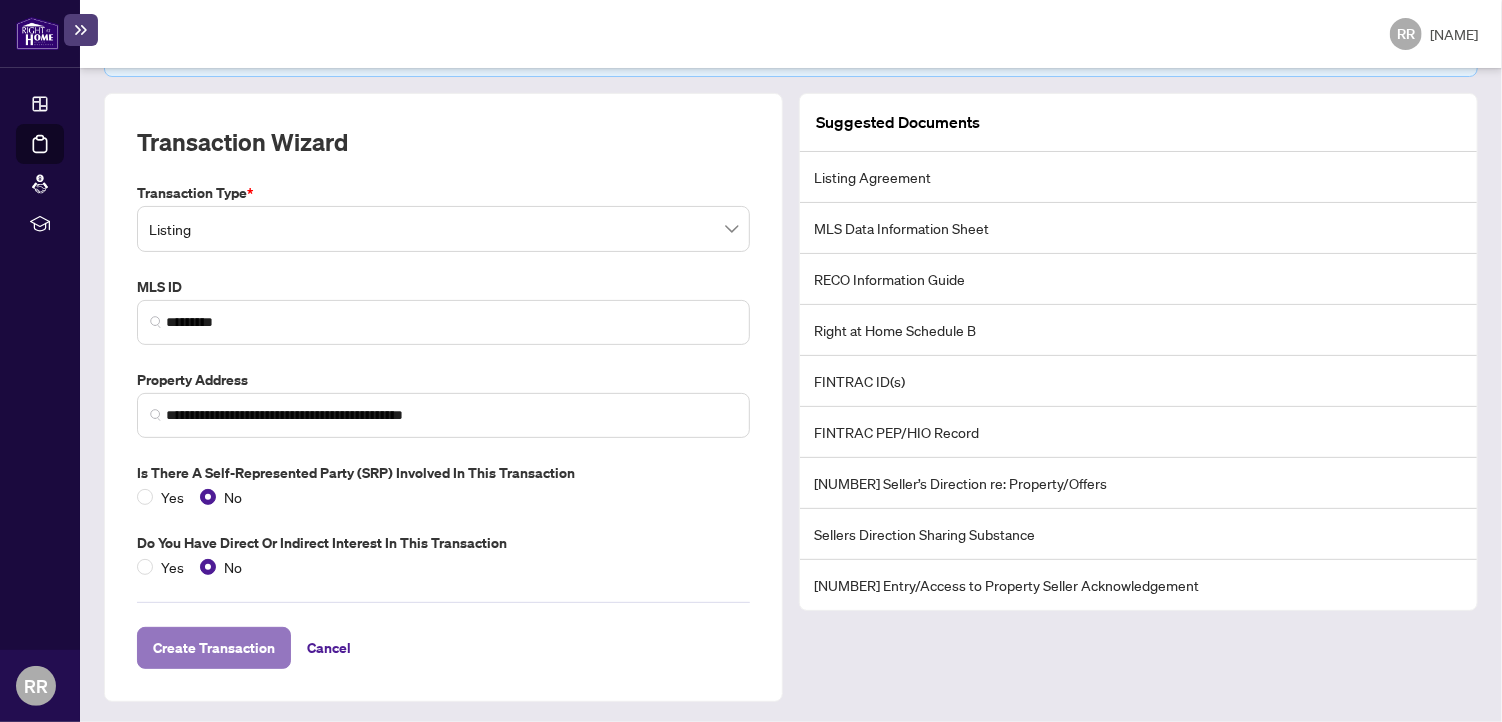click on "Create Transaction" at bounding box center [214, 648] 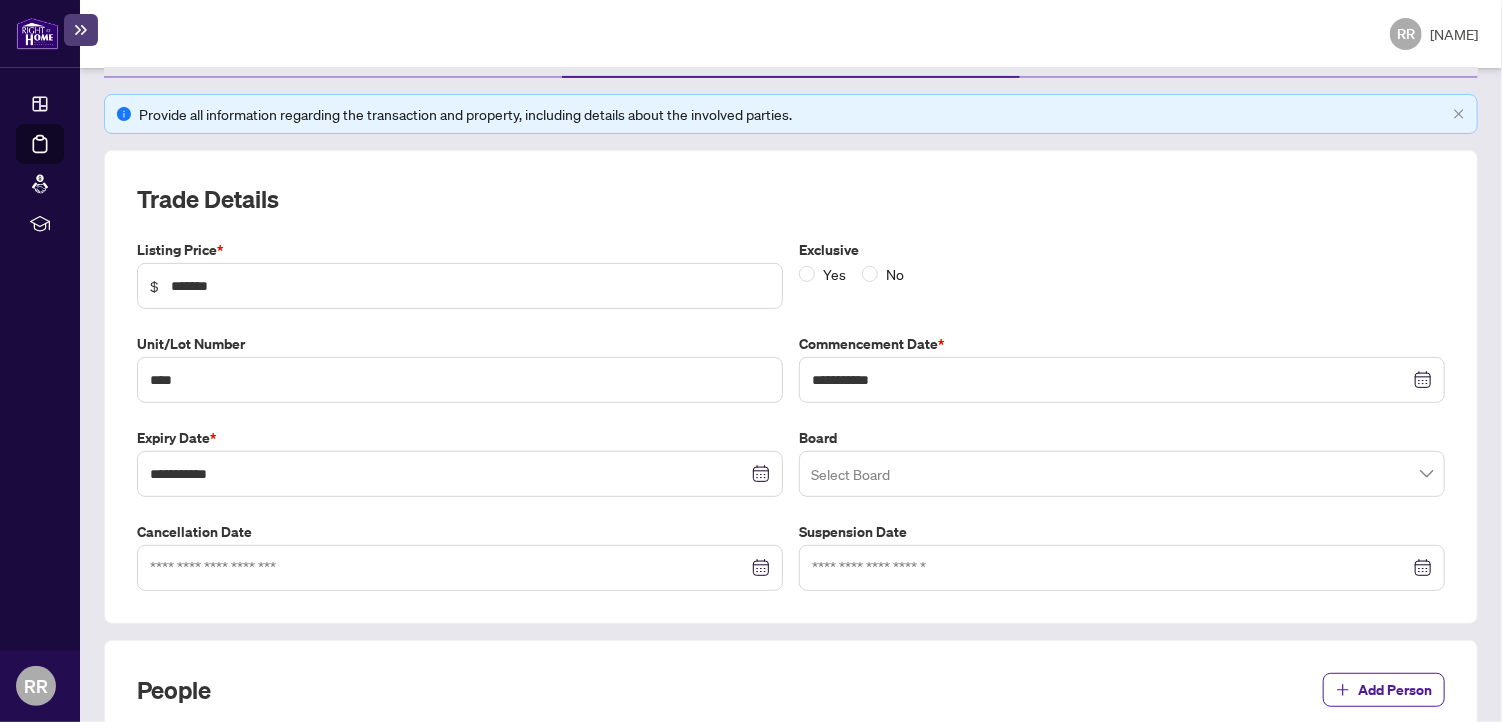 scroll, scrollTop: 304, scrollLeft: 0, axis: vertical 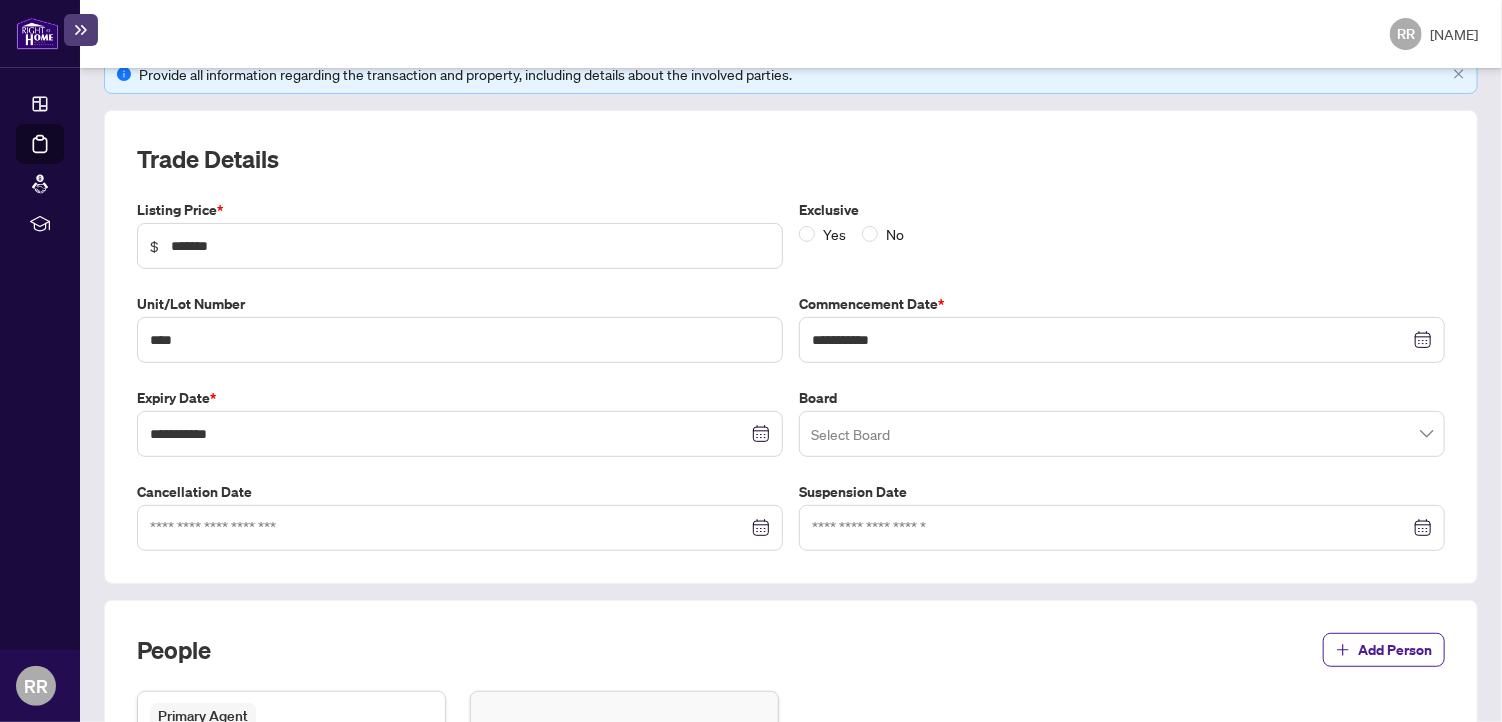 click at bounding box center [1122, 434] 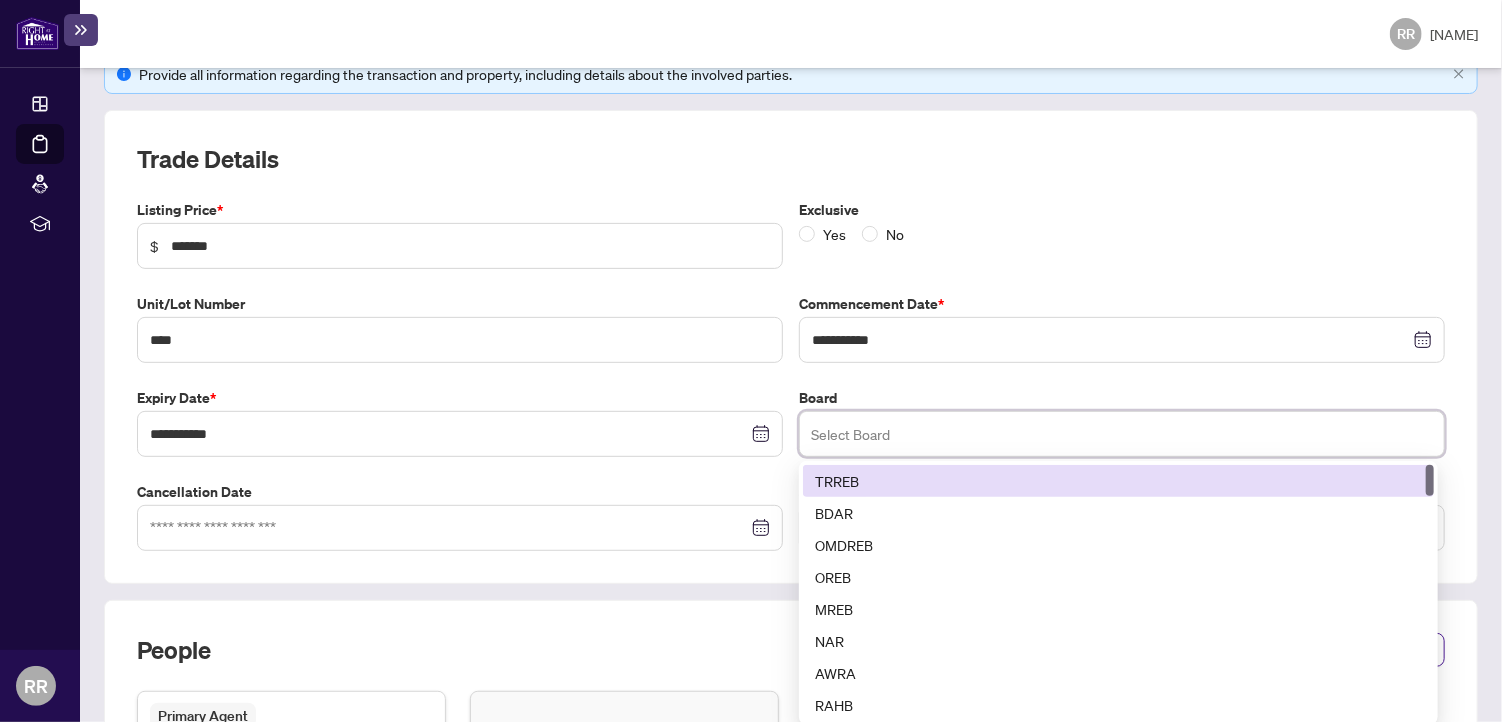 click on "TRREB" at bounding box center (1118, 481) 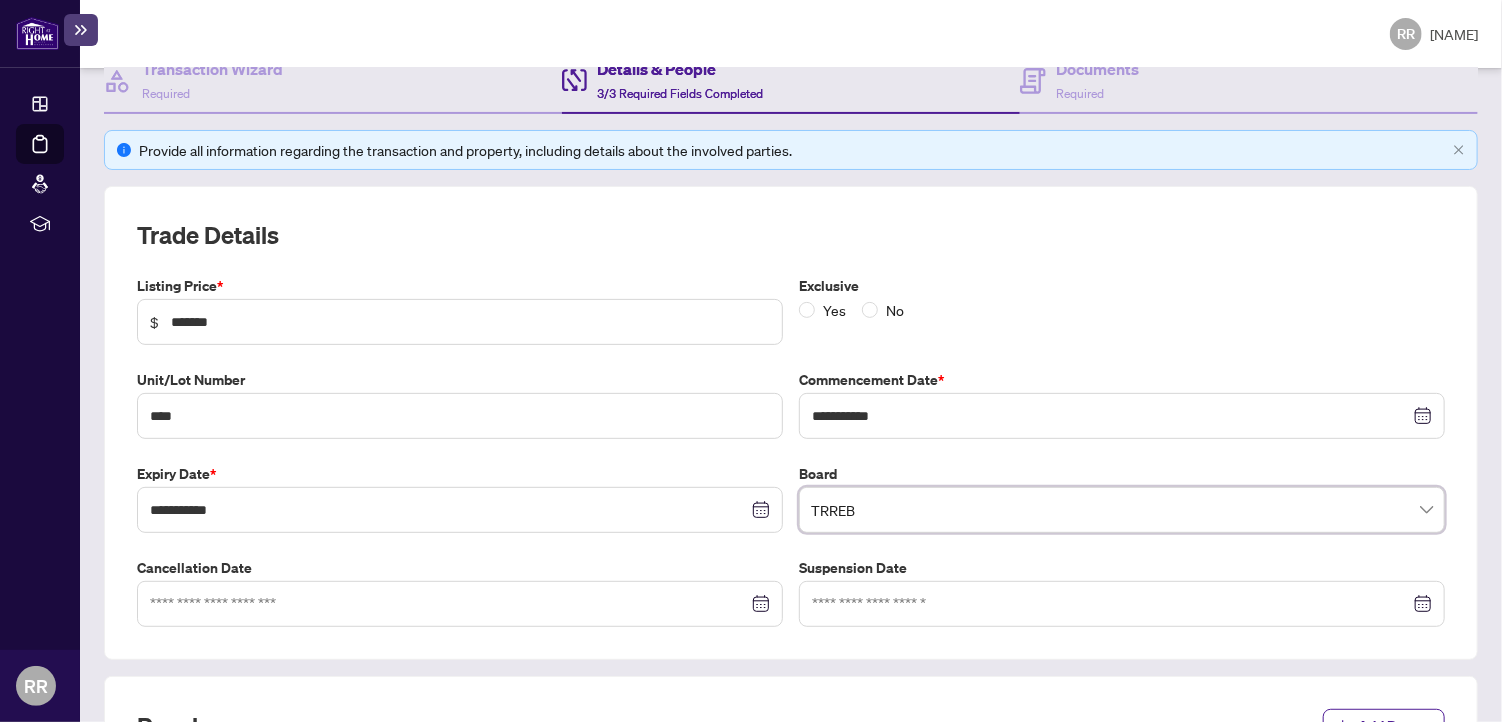scroll, scrollTop: 230, scrollLeft: 0, axis: vertical 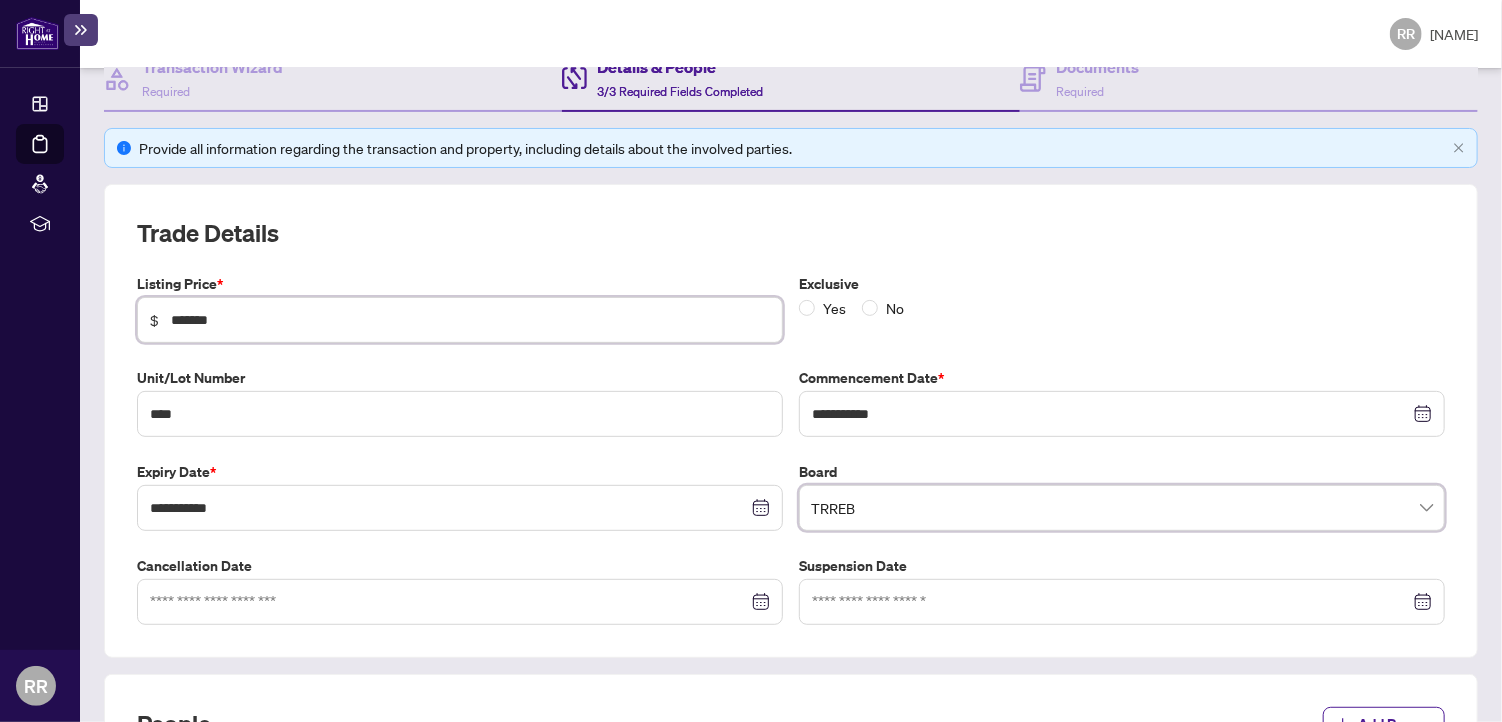 click on "*******" at bounding box center (470, 320) 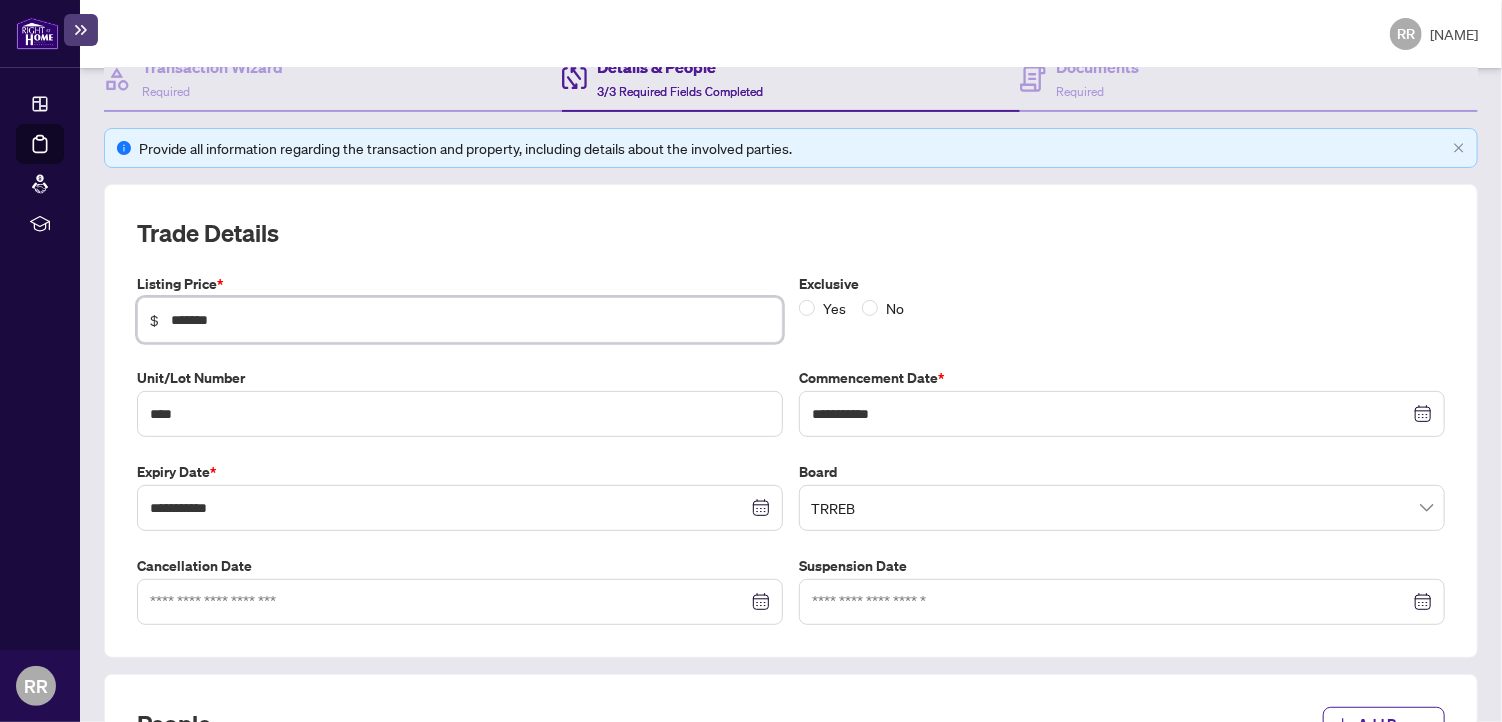 click on "*******" at bounding box center (470, 320) 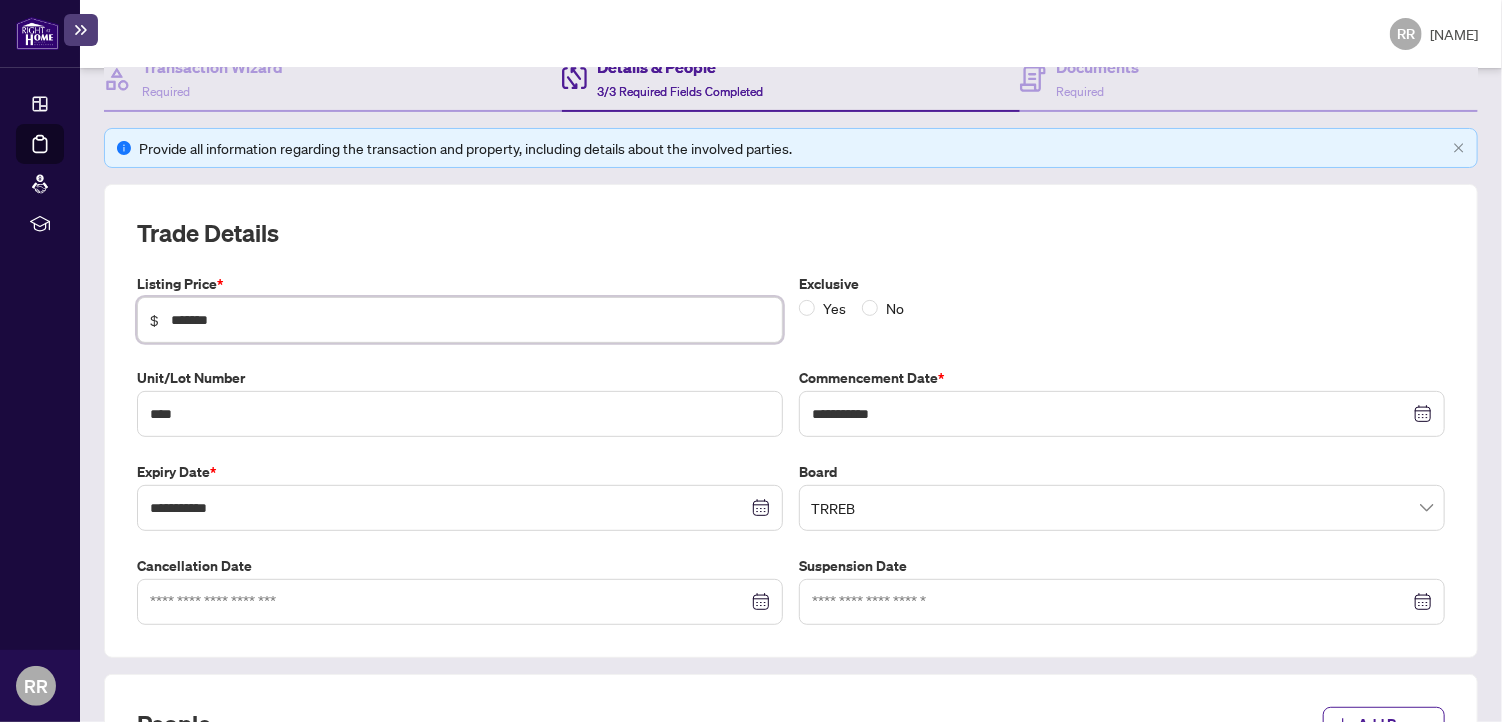 type on "*******" 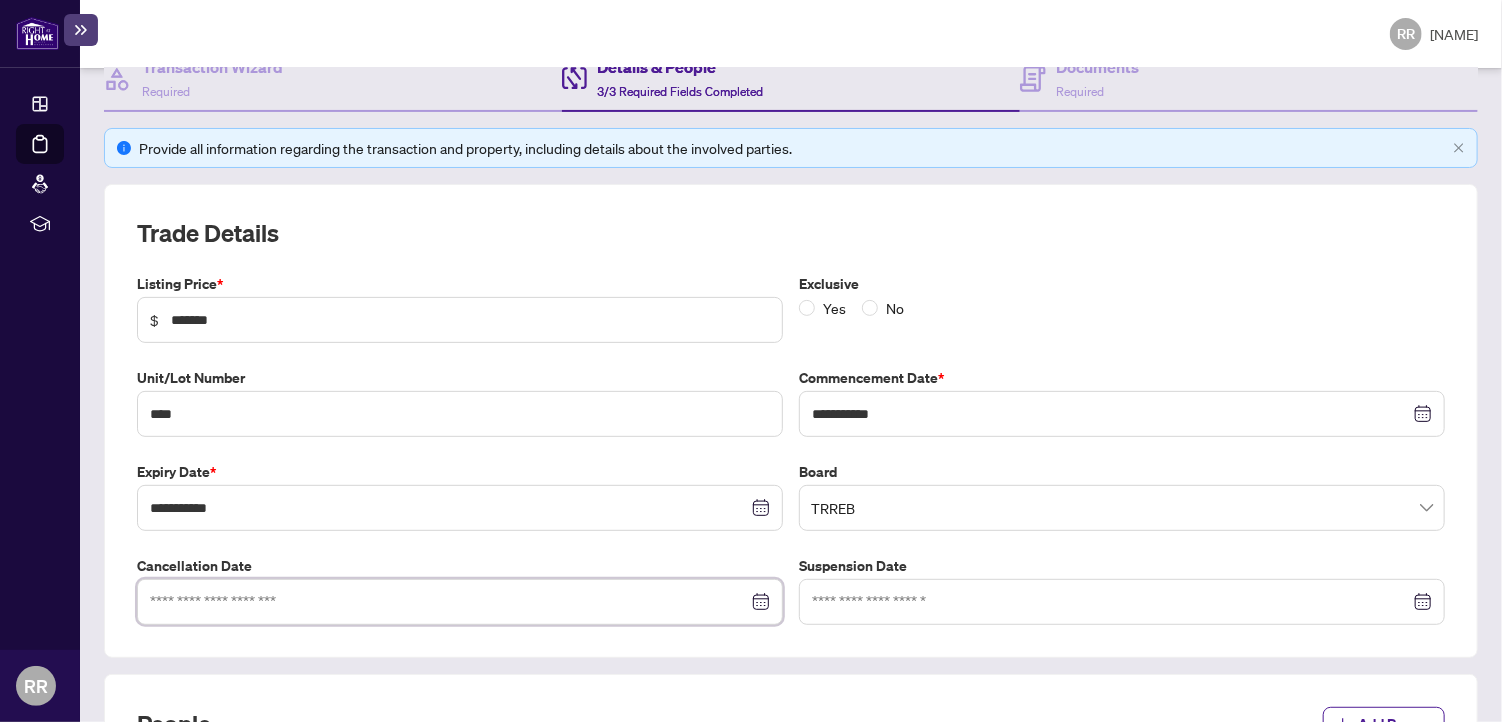 click at bounding box center [449, 602] 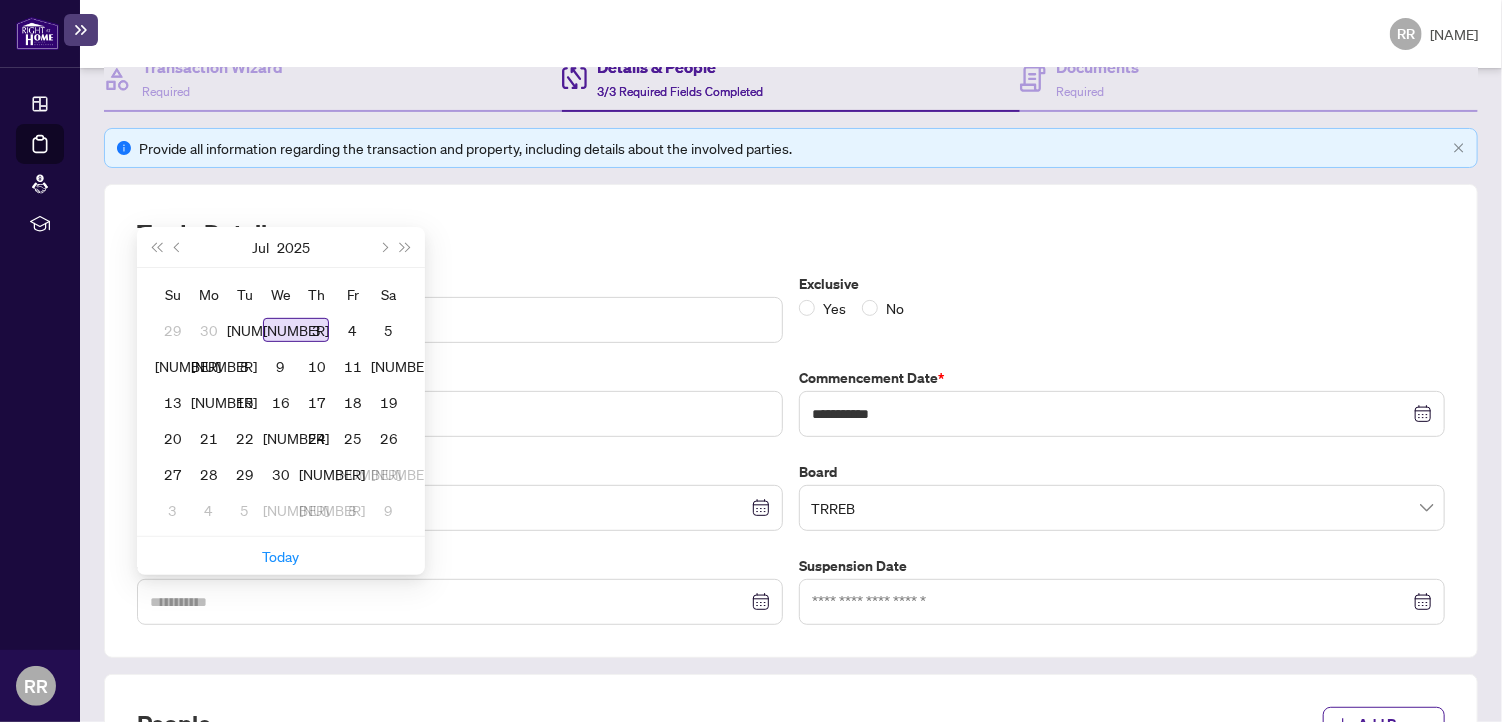 click on "[NUMBER]" at bounding box center [296, 330] 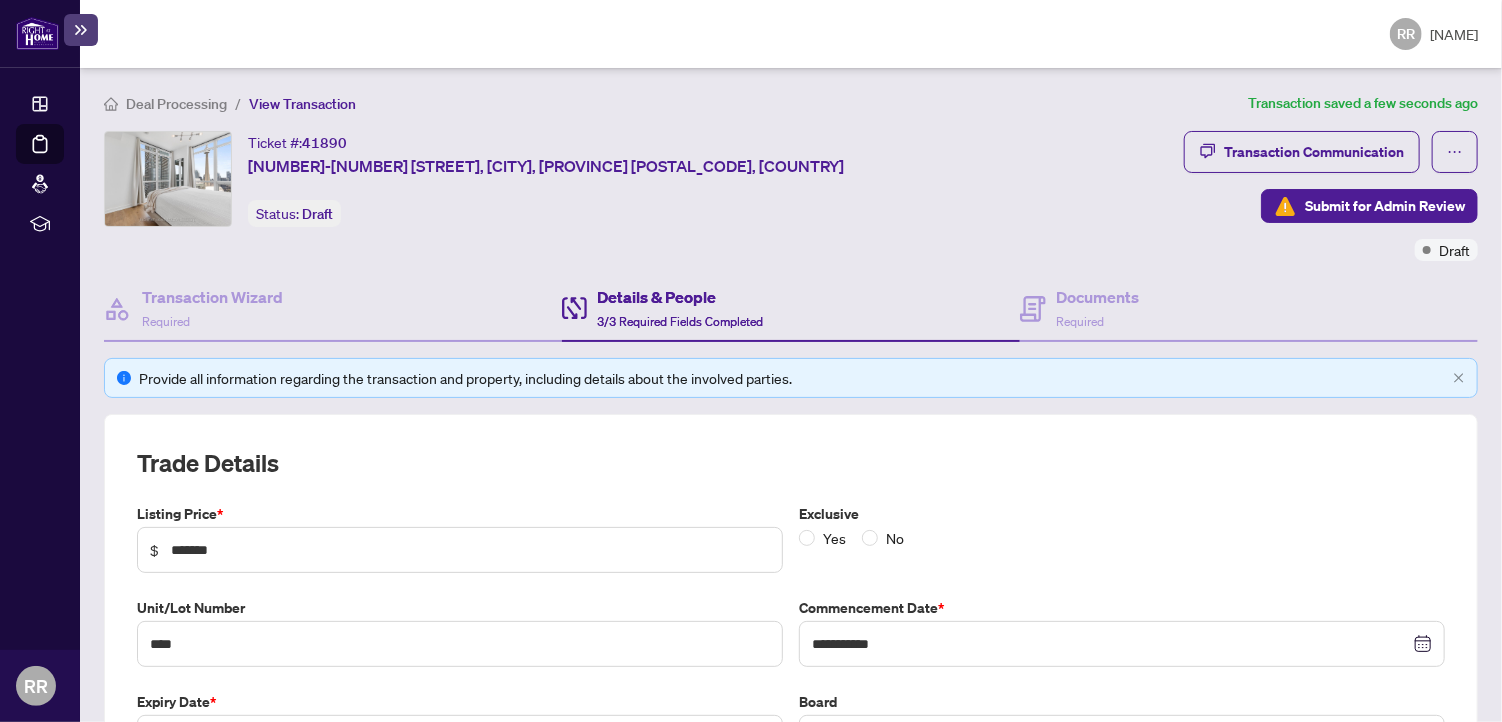 scroll, scrollTop: 0, scrollLeft: 0, axis: both 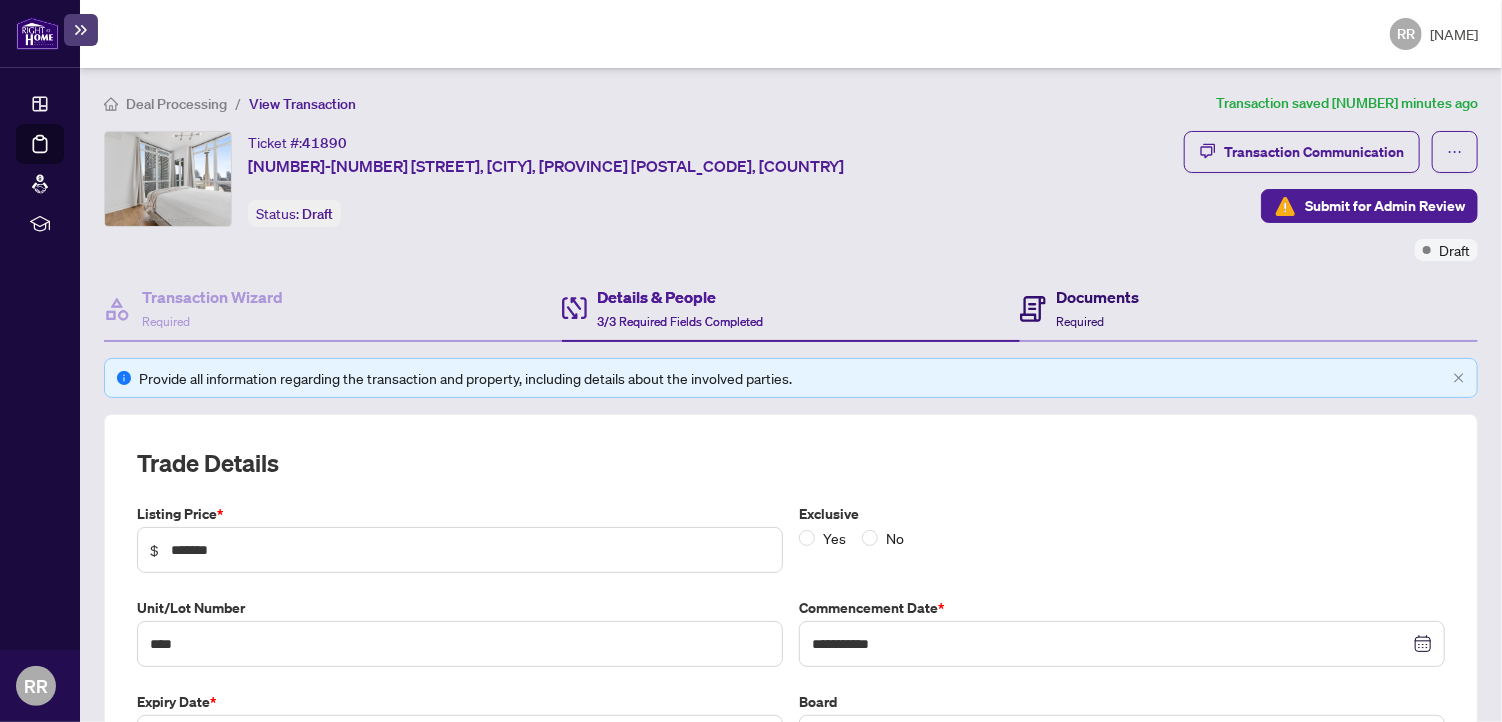 click on "Required" at bounding box center [1080, 321] 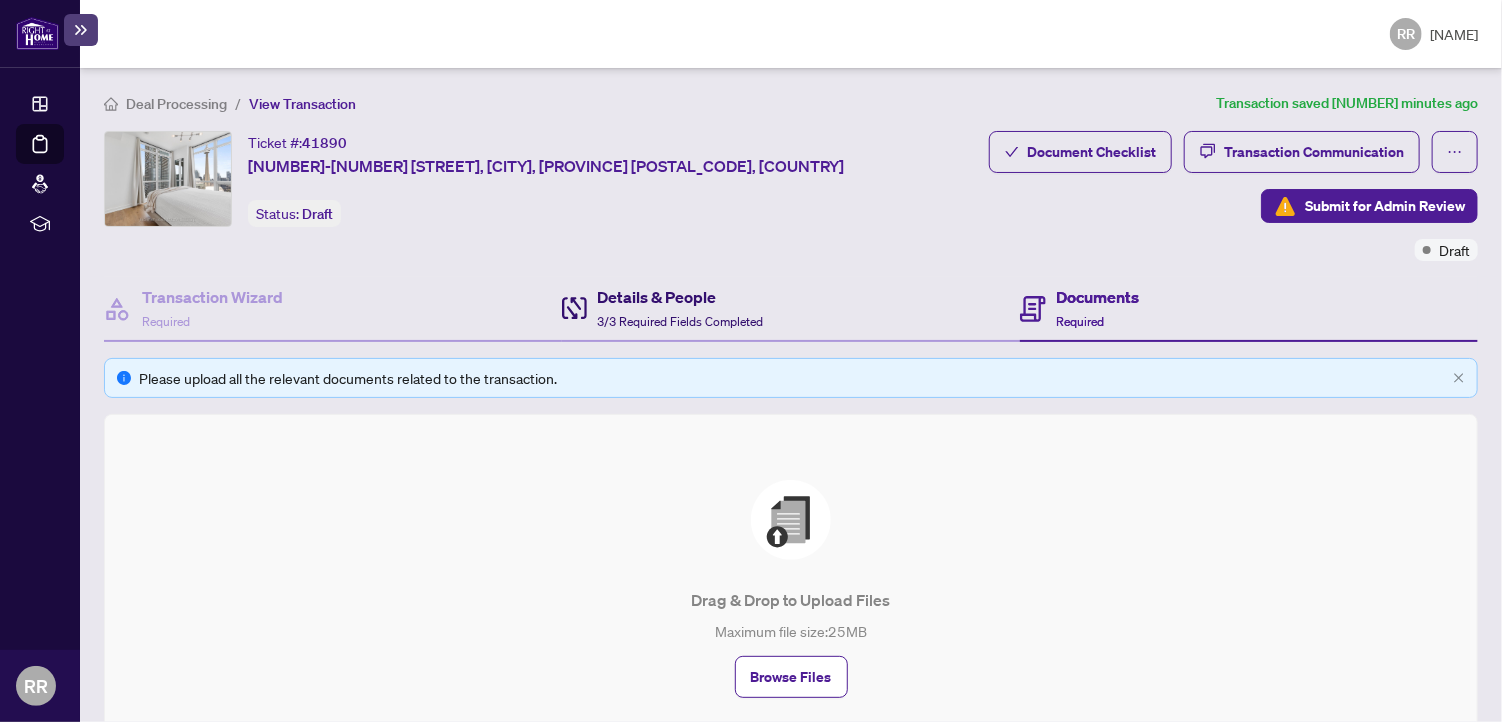 click on "Details & People" at bounding box center [680, 297] 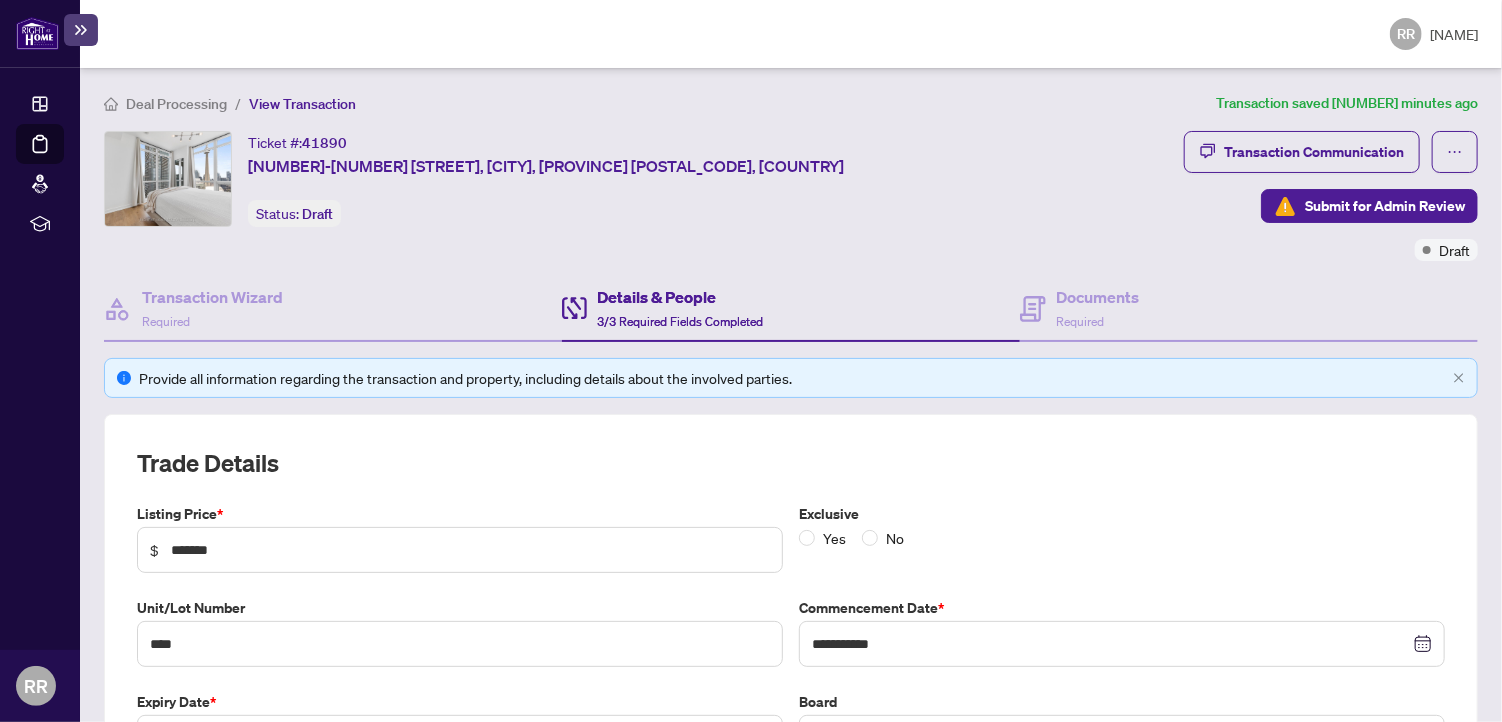 click on "Exclusive Yes No" at bounding box center (1122, 538) 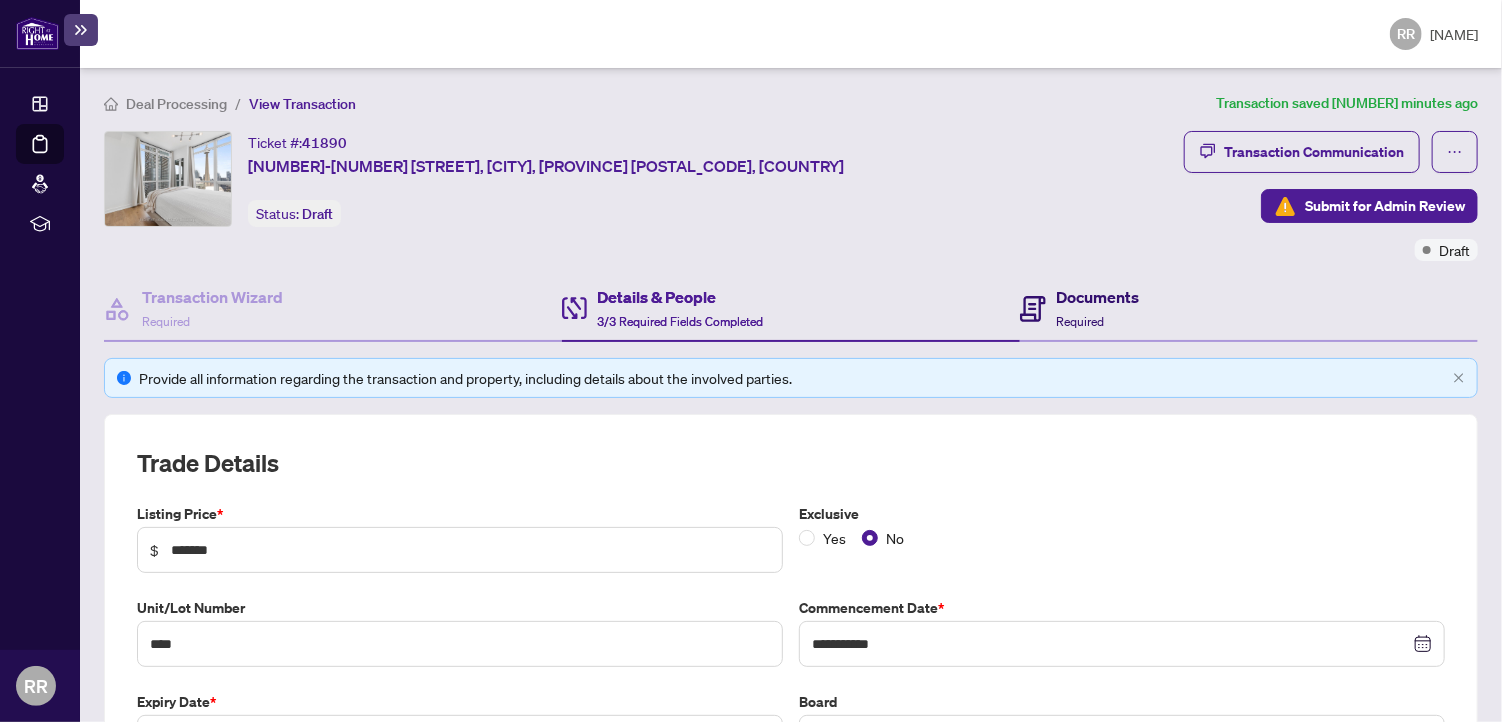 click on "Required" at bounding box center (1080, 321) 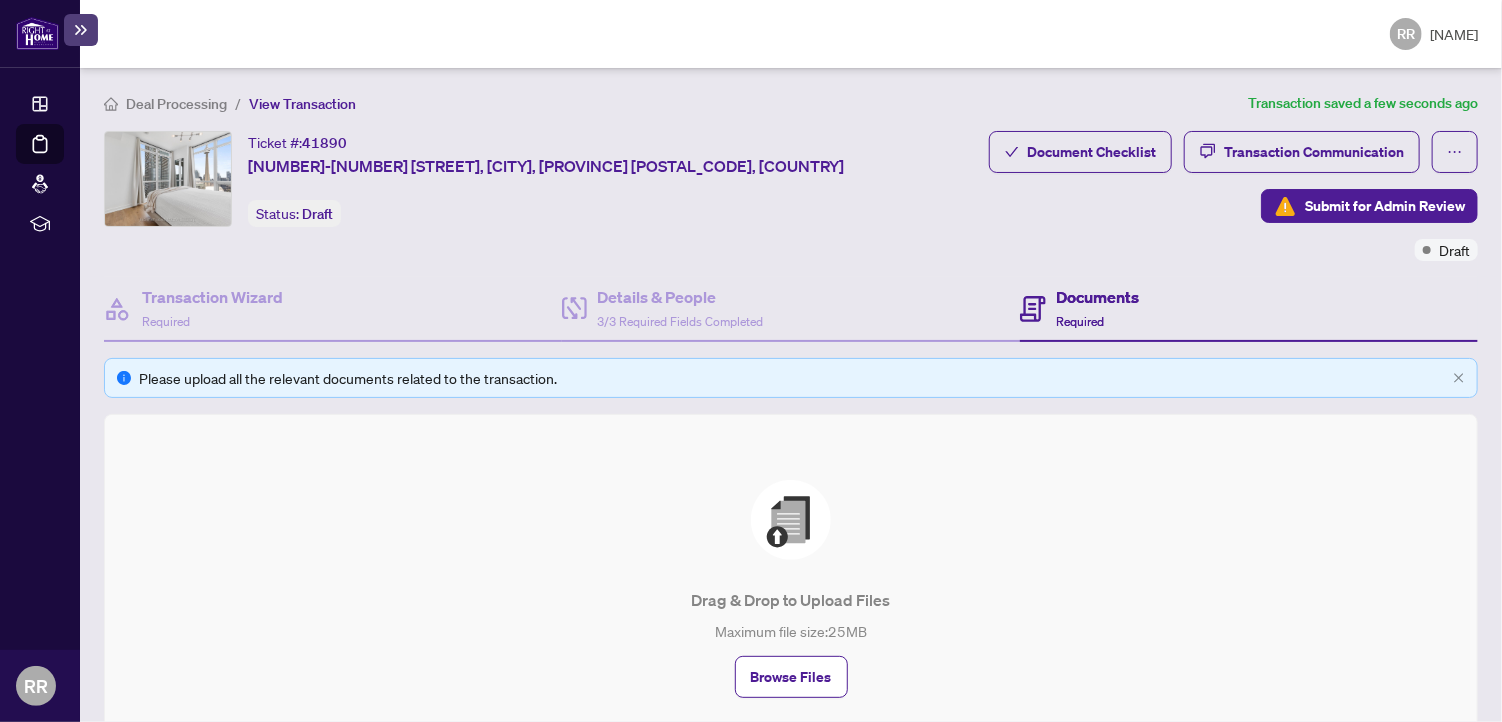 scroll, scrollTop: 120, scrollLeft: 0, axis: vertical 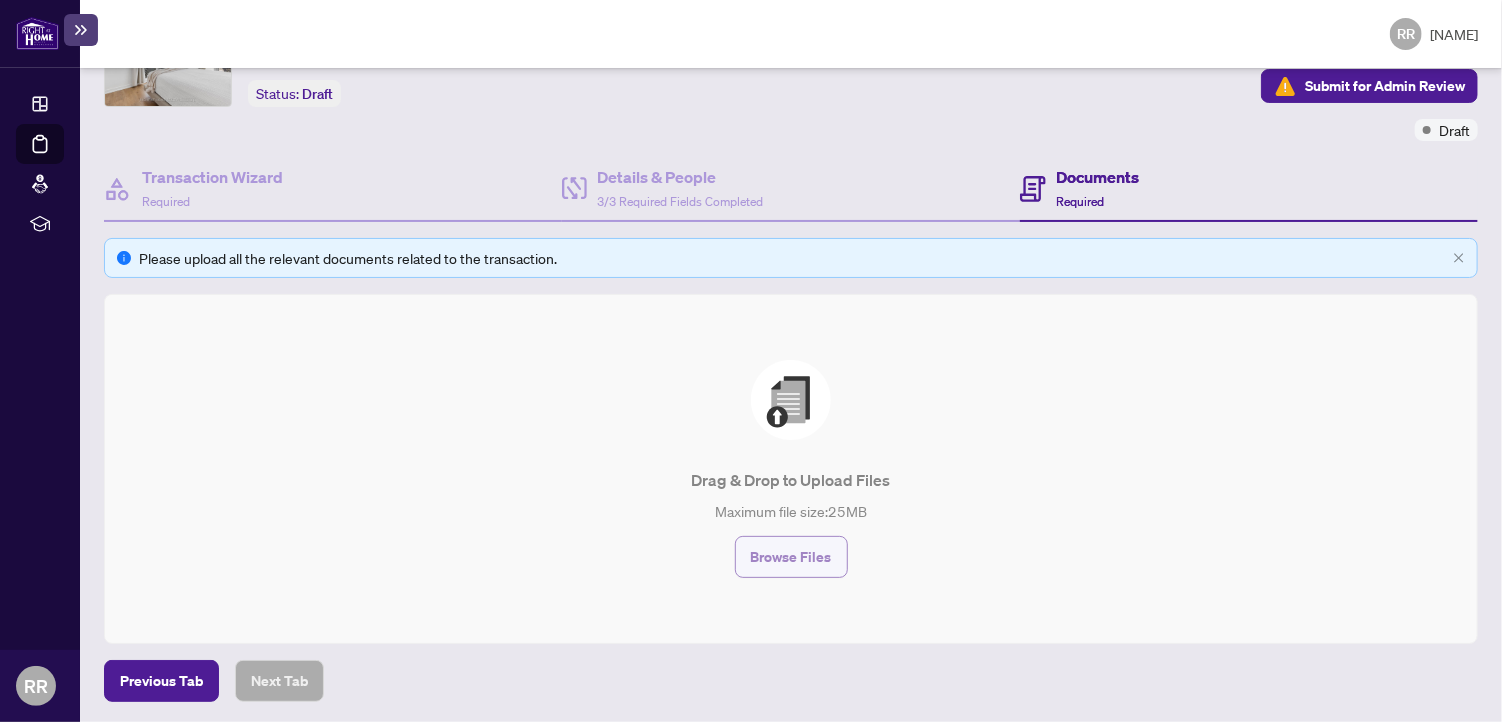 click on "Browse Files" at bounding box center (791, 557) 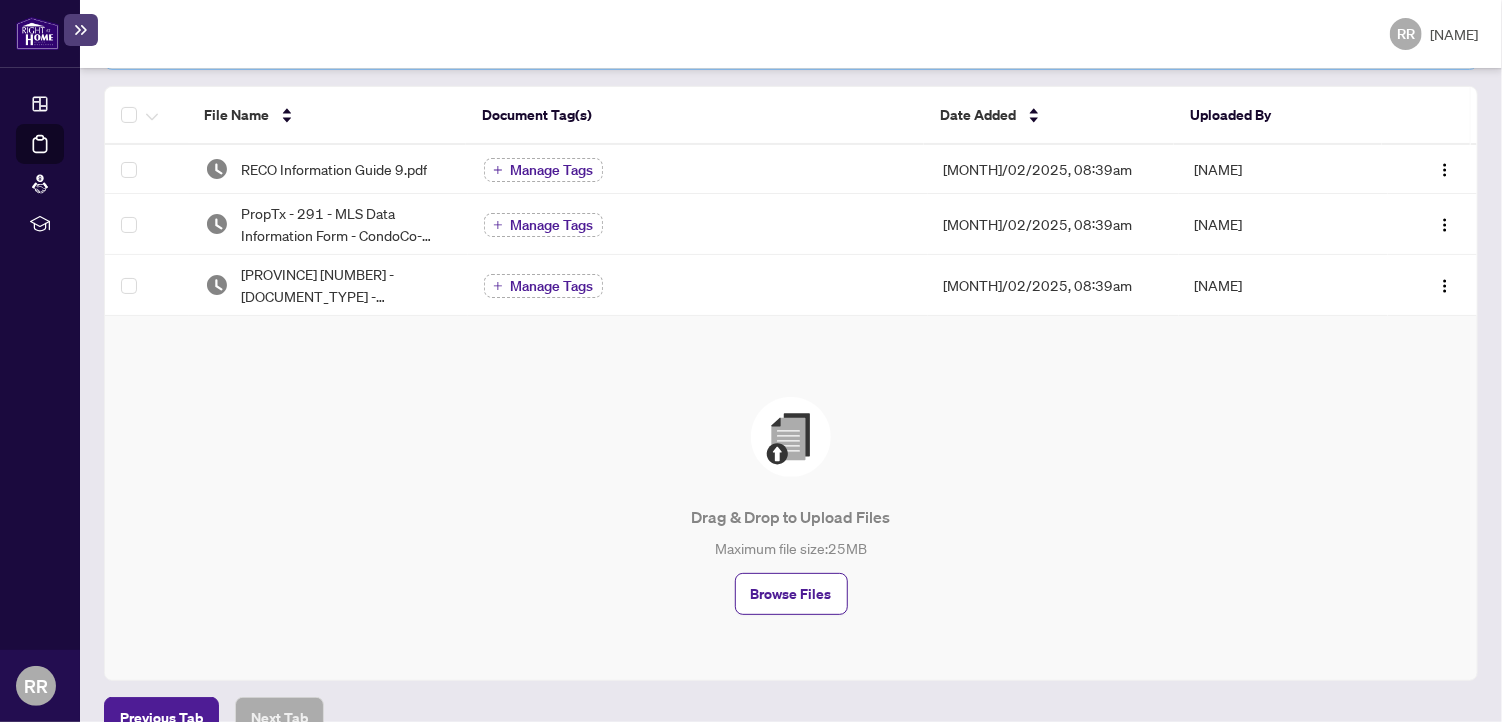 scroll, scrollTop: 328, scrollLeft: 0, axis: vertical 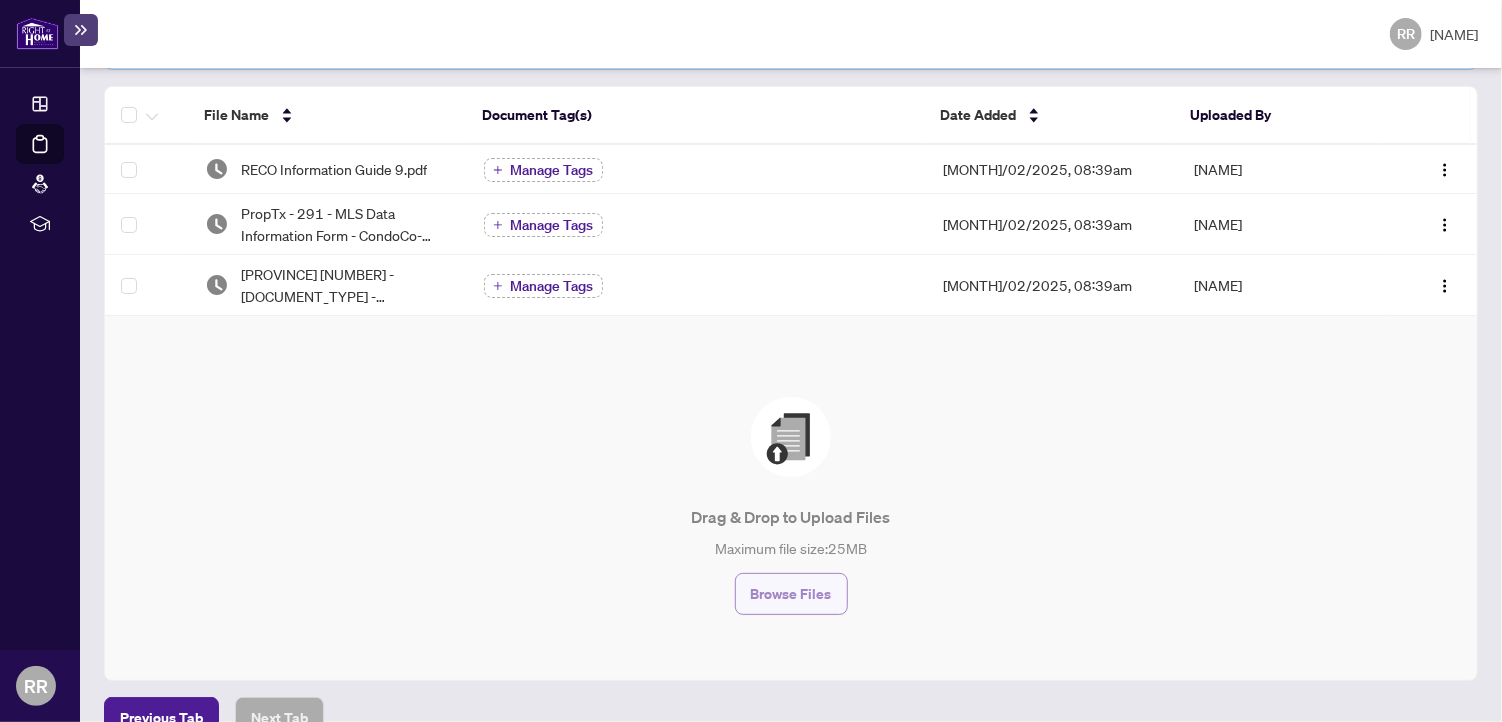 click on "Browse Files" at bounding box center (791, 594) 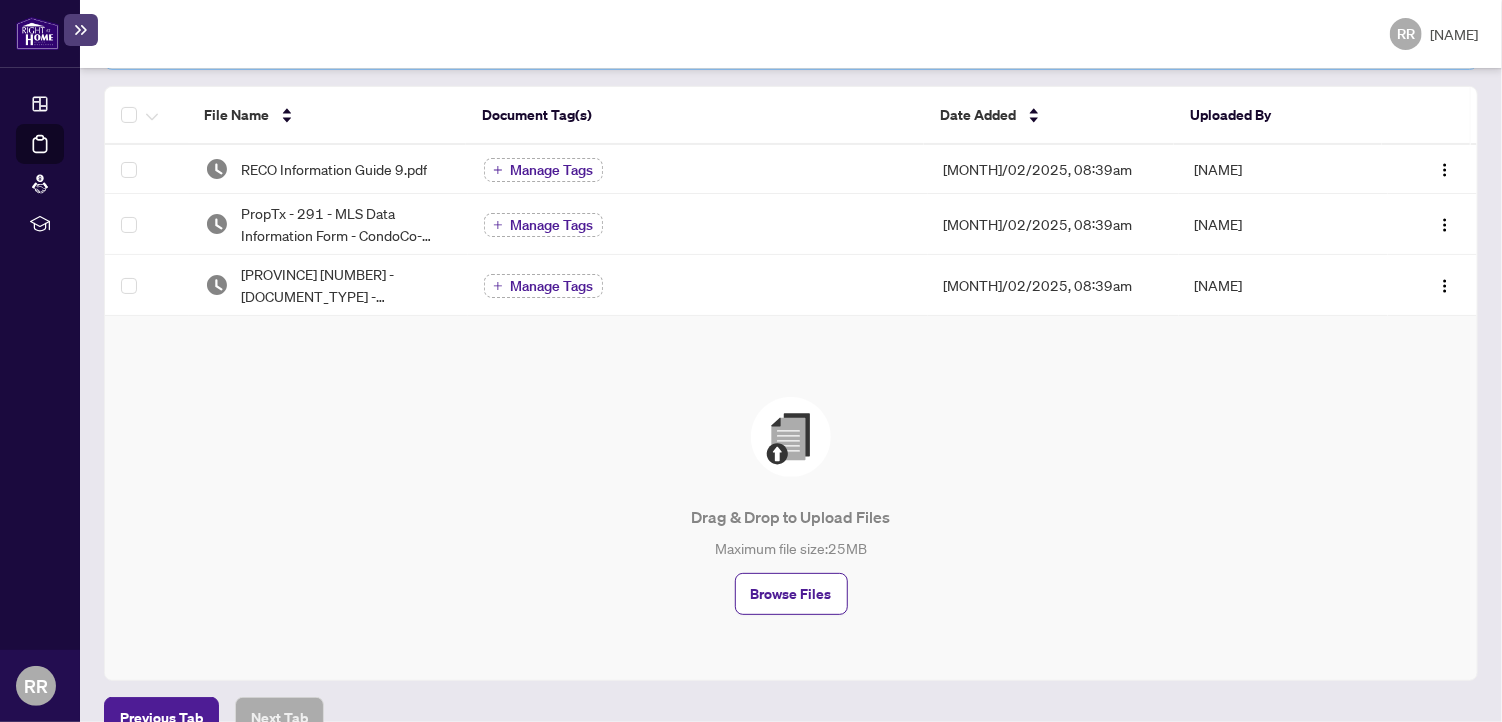 click on "Drag & Drop to Upload Files Maximum file size: 25 MB Browse Files" at bounding box center [791, 506] 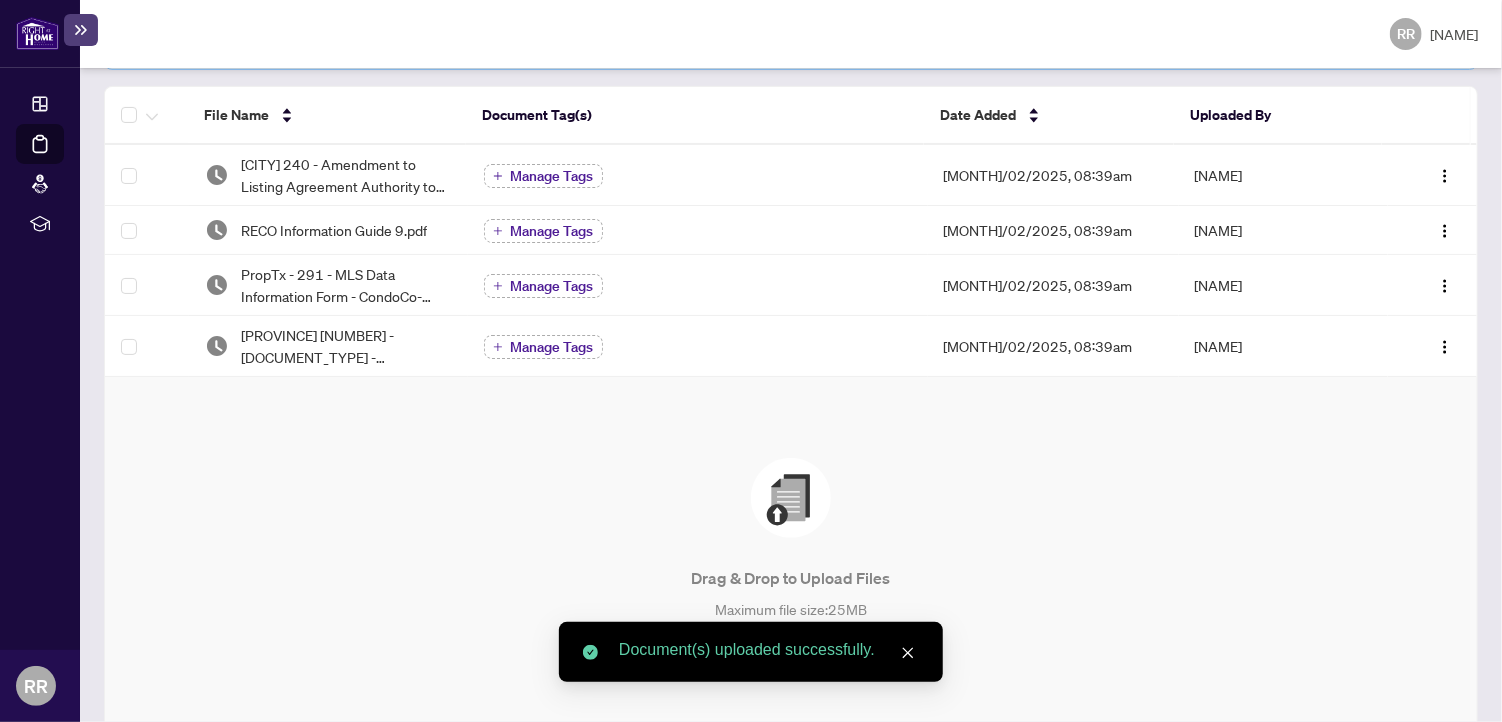 scroll, scrollTop: 0, scrollLeft: 0, axis: both 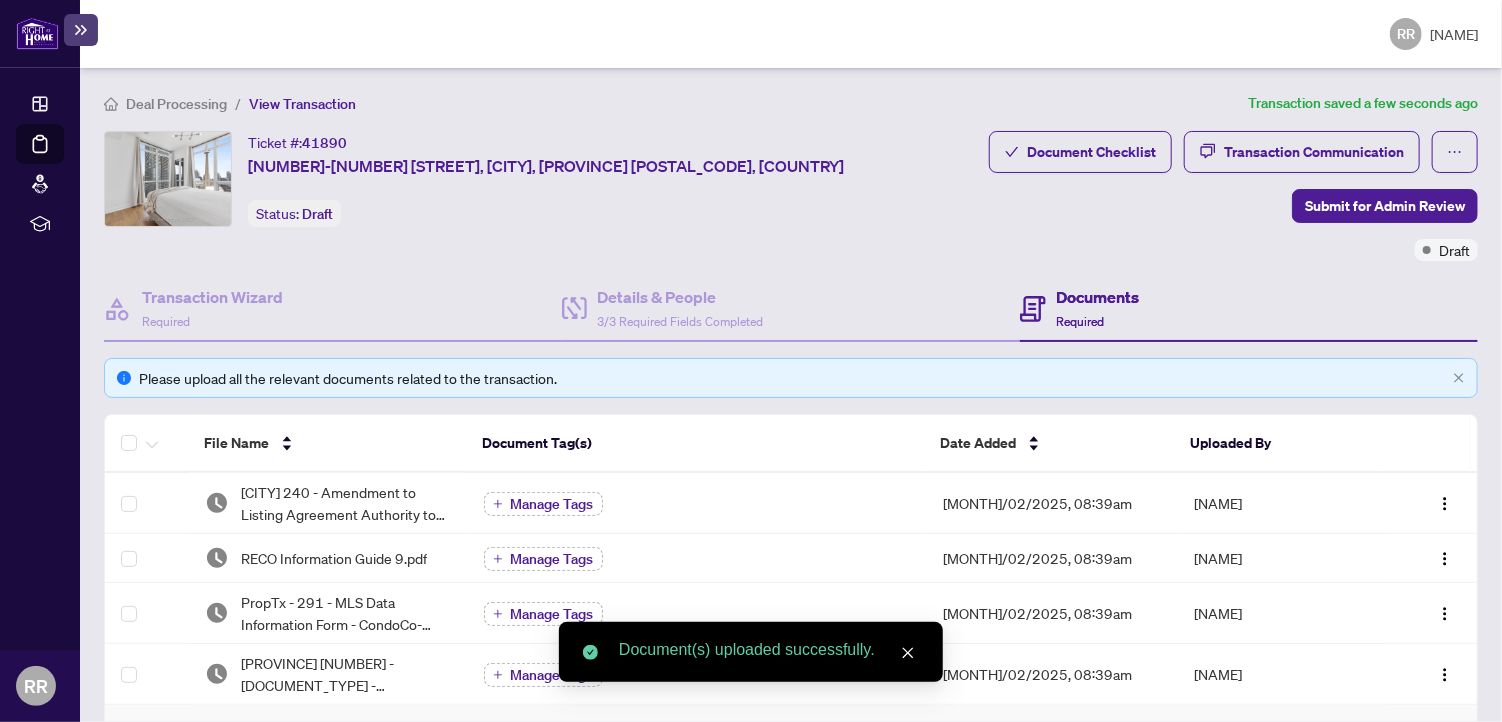 drag, startPoint x: 1272, startPoint y: 269, endPoint x: 1292, endPoint y: 252, distance: 26.24881 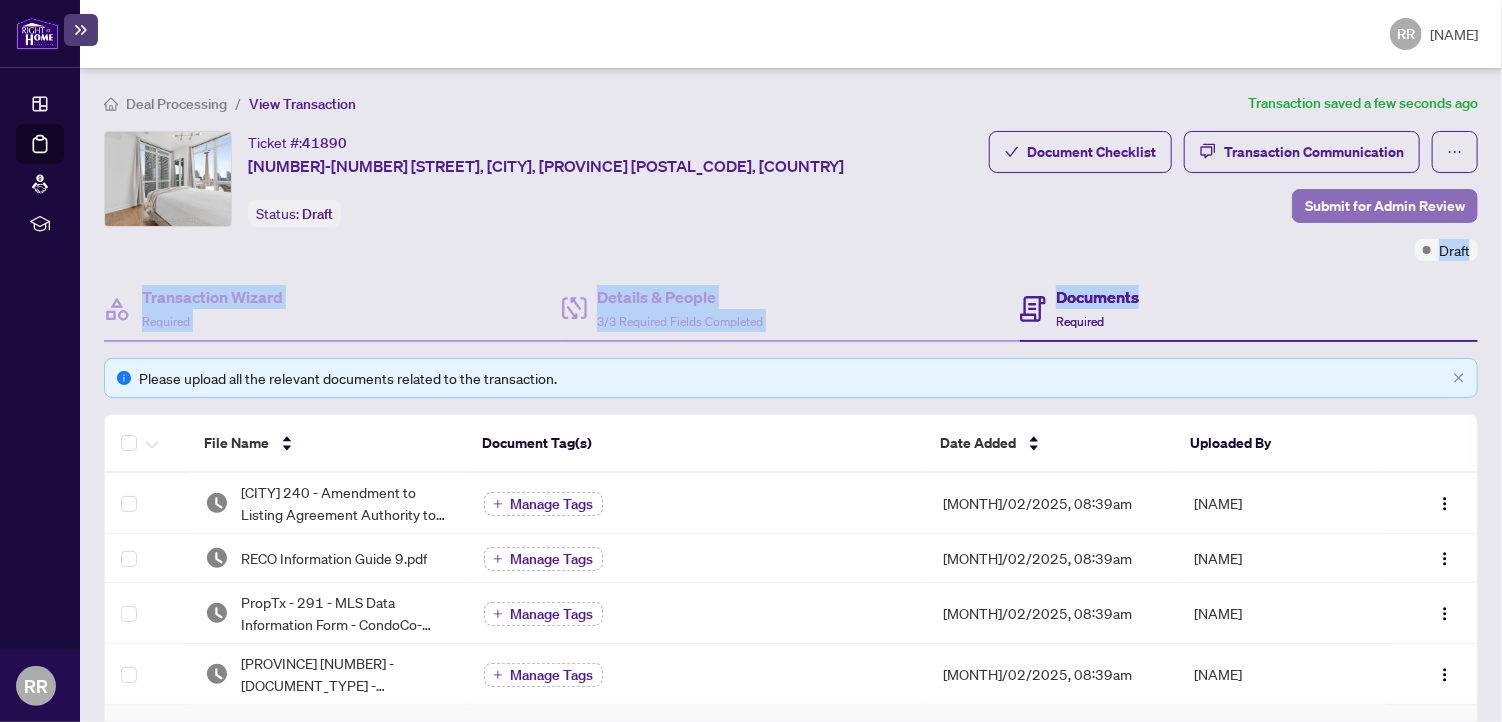 click on "Submit for Admin Review" at bounding box center [1385, 206] 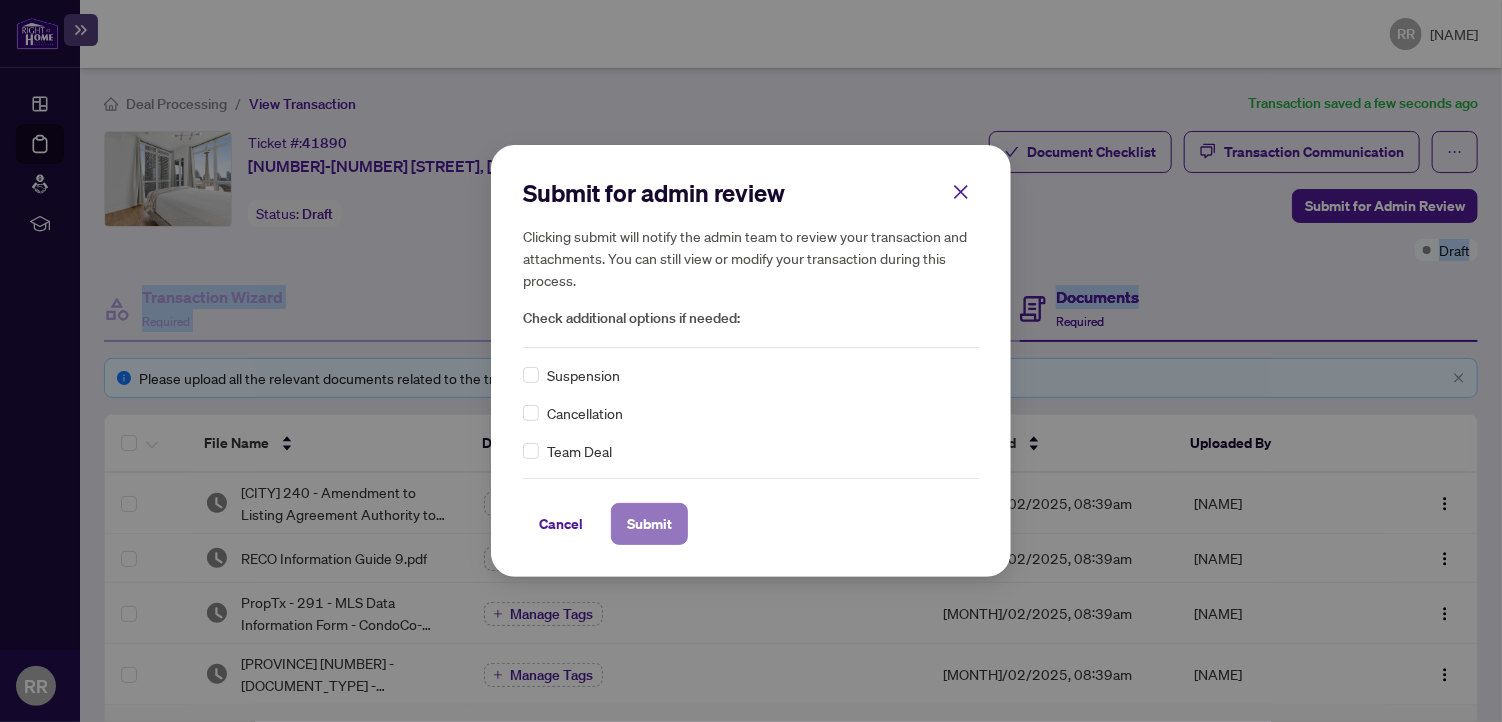 click on "Submit" at bounding box center [649, 524] 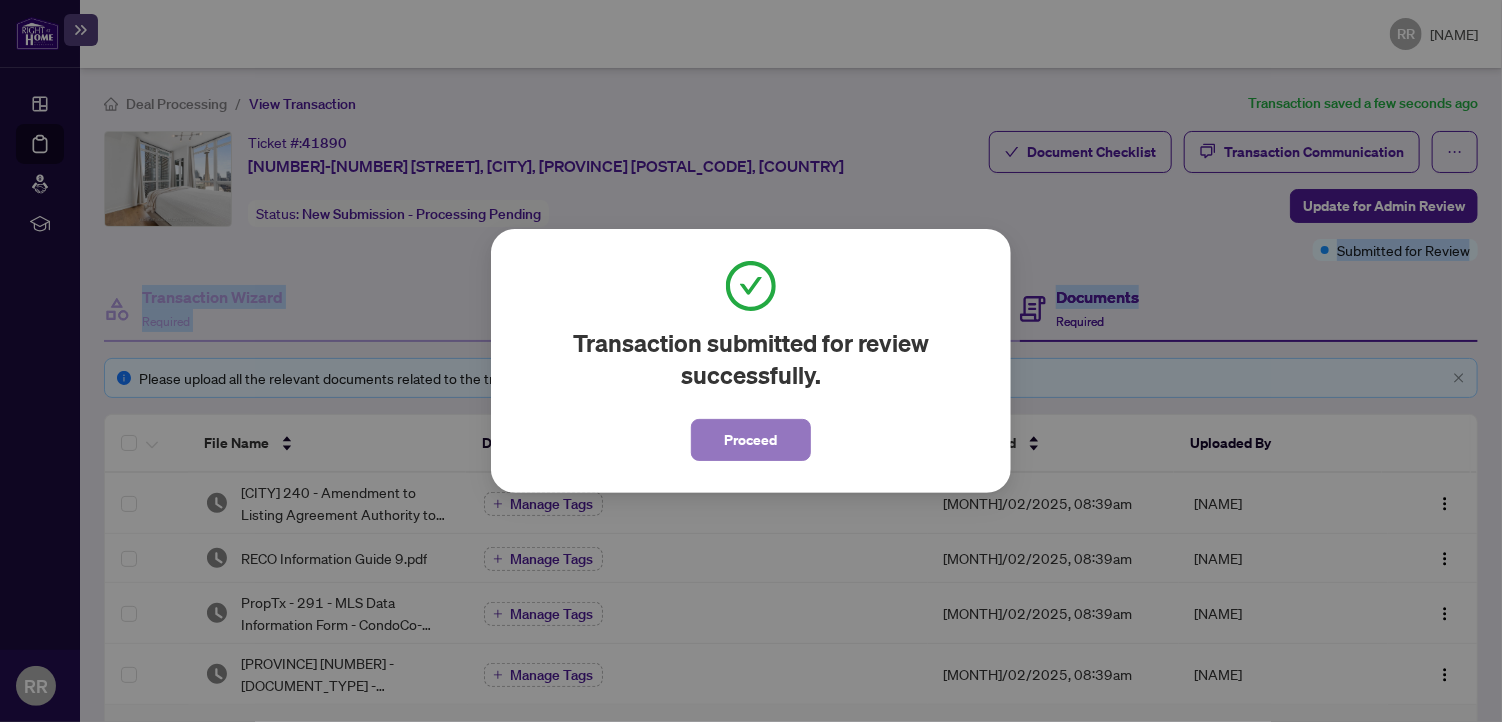 click on "Proceed" at bounding box center (751, 440) 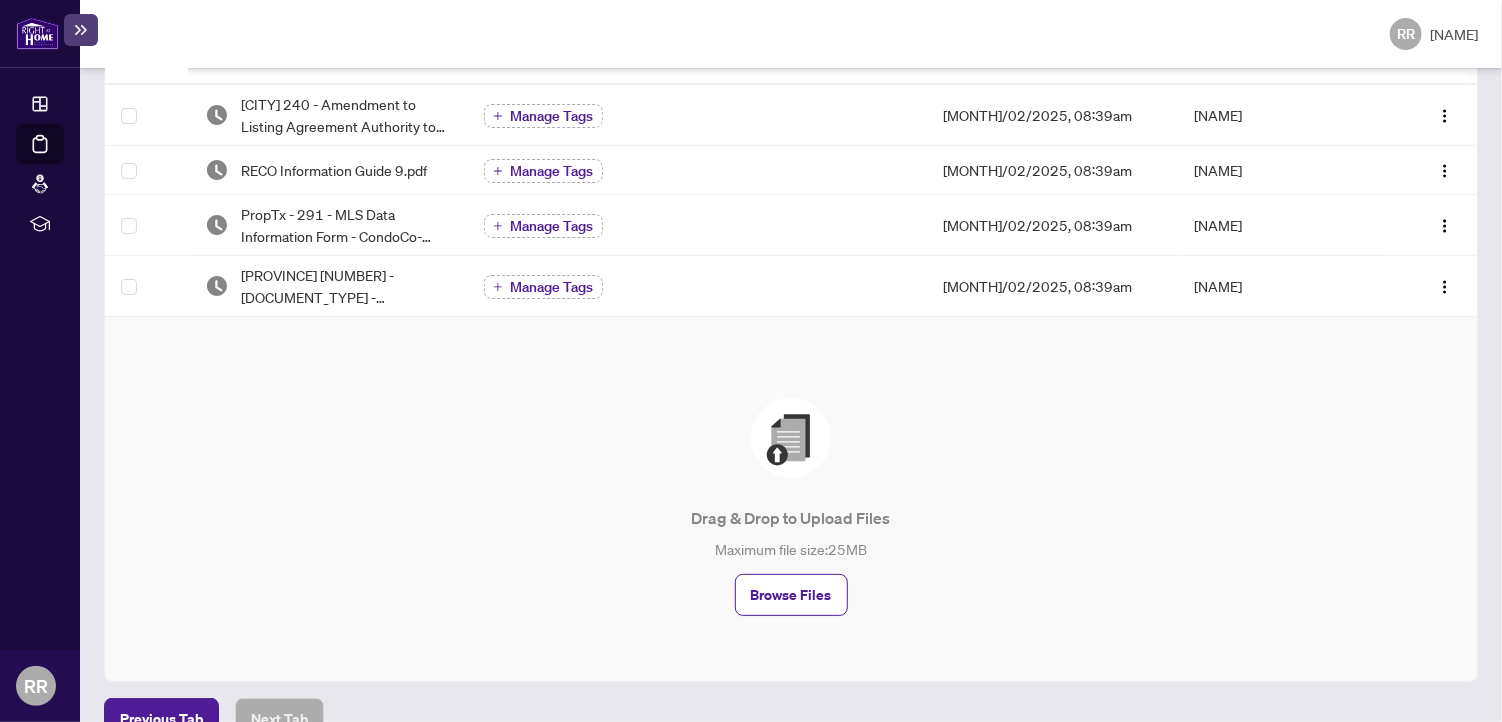 scroll, scrollTop: 390, scrollLeft: 0, axis: vertical 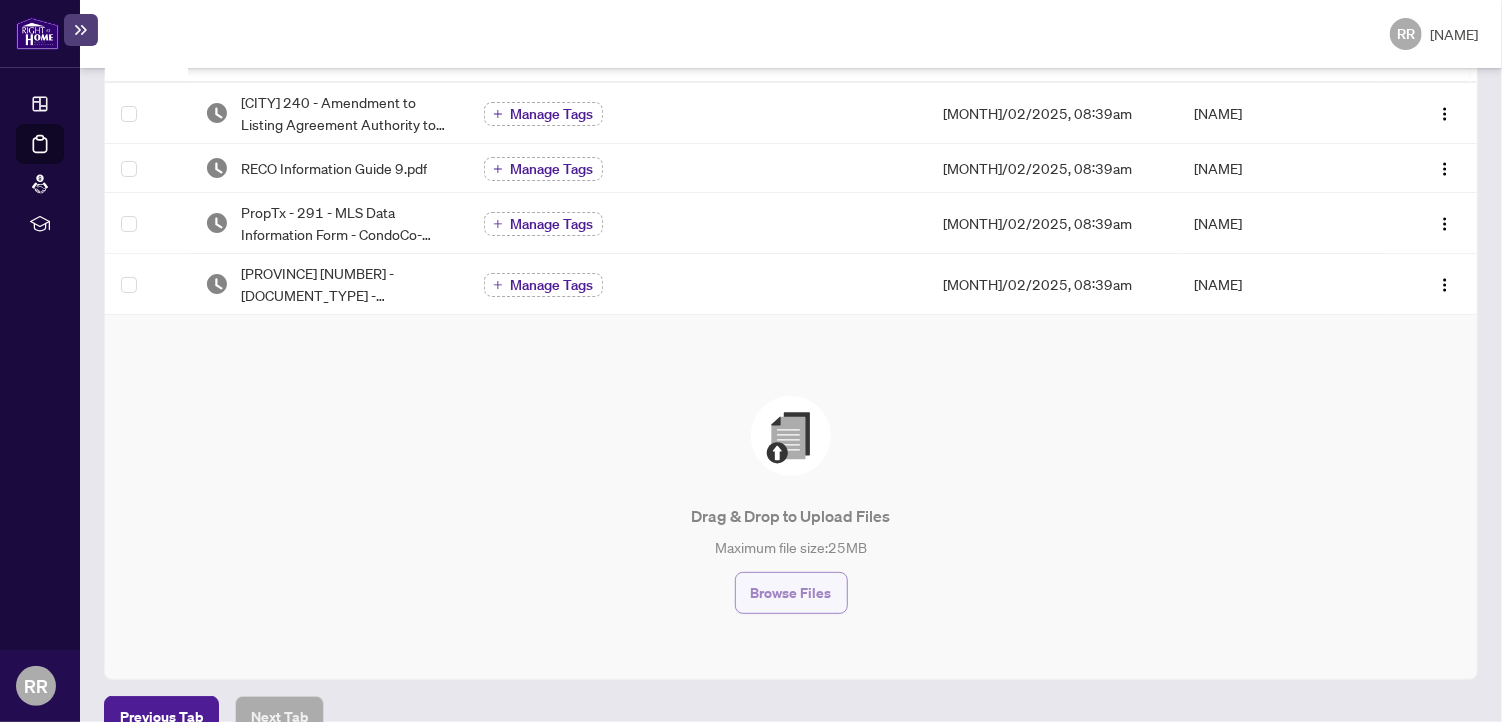 click on "Browse Files" at bounding box center (791, 593) 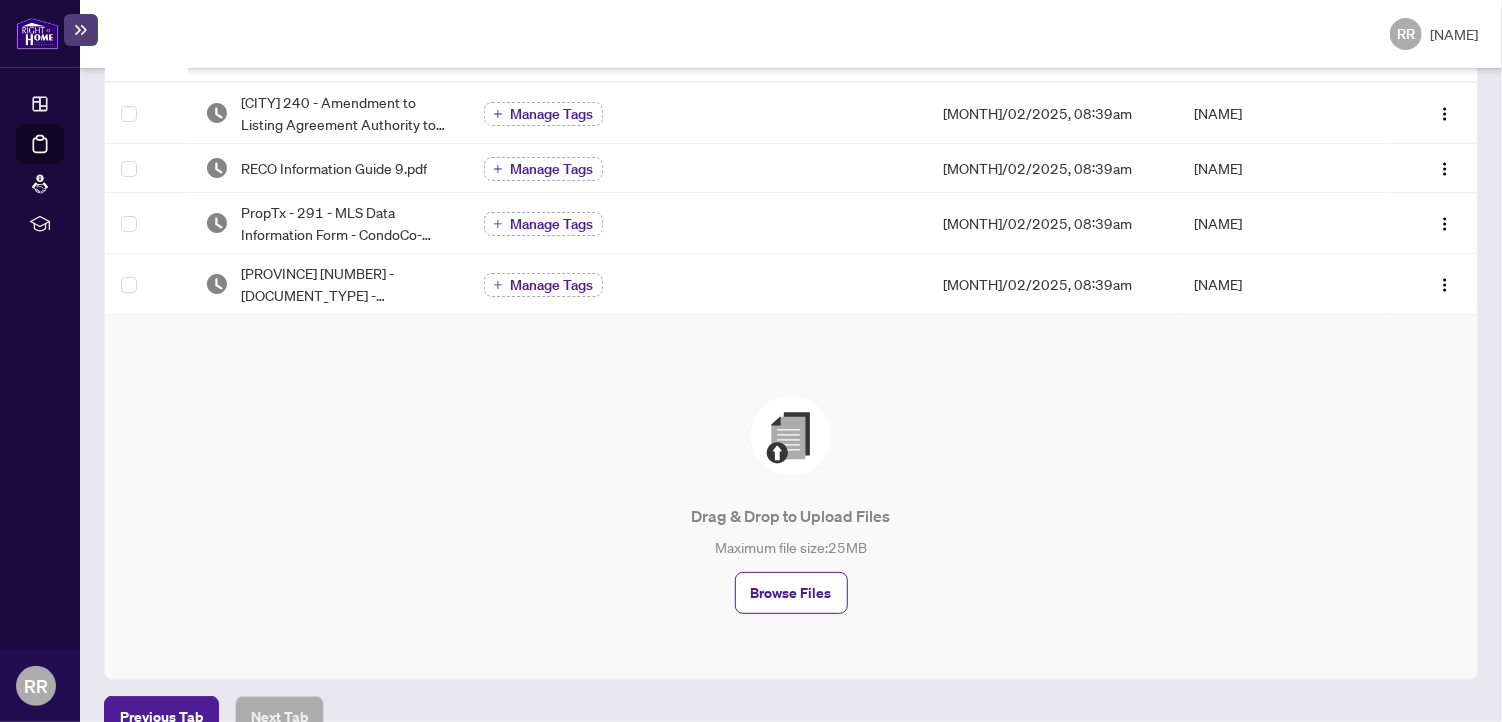 scroll, scrollTop: 0, scrollLeft: 0, axis: both 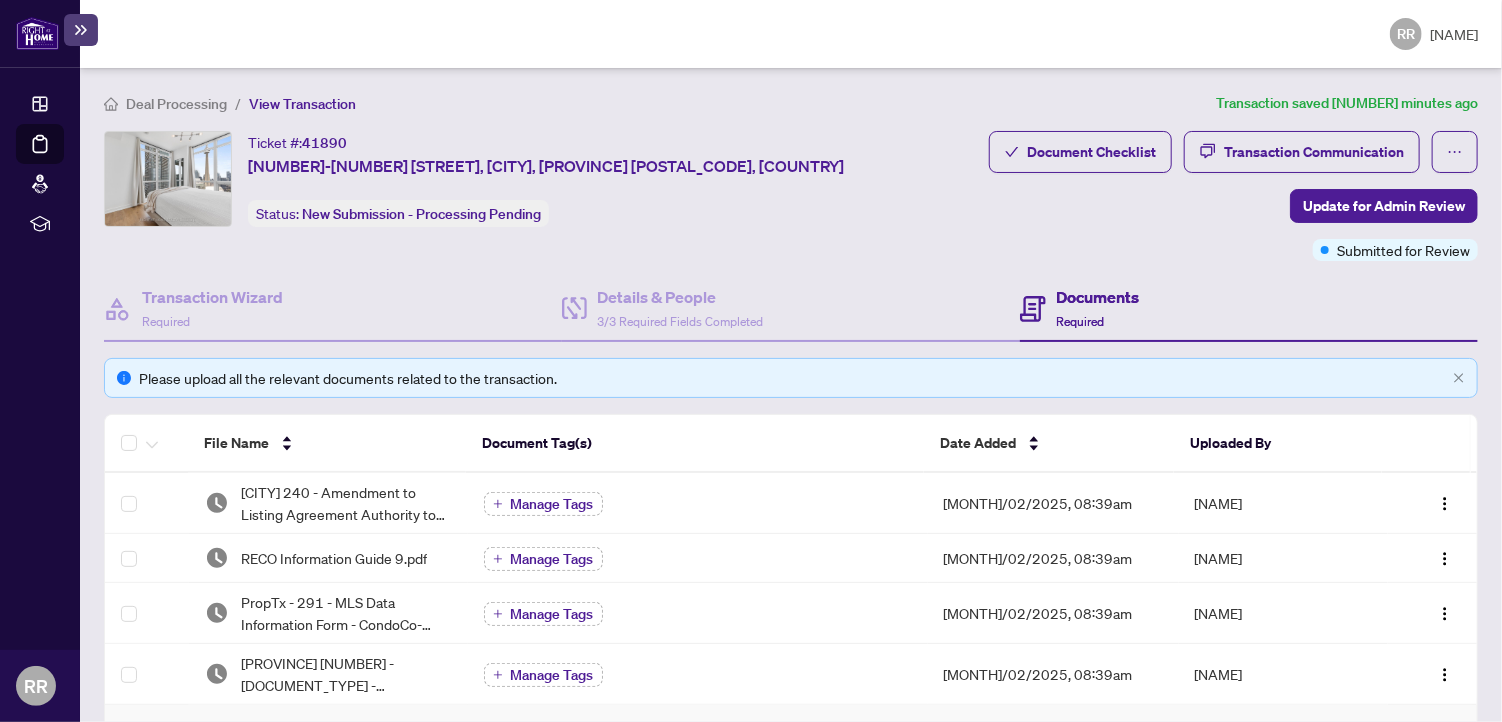 click on "Ticket #:  [TICKET_NUMBER] [NUMBER] [STREET], [CITY], [PROVINCE] [POSTAL_CODE], [COUNTRY] Status:   New Submission - Processing Pending Update for Admin Review" at bounding box center (542, 196) 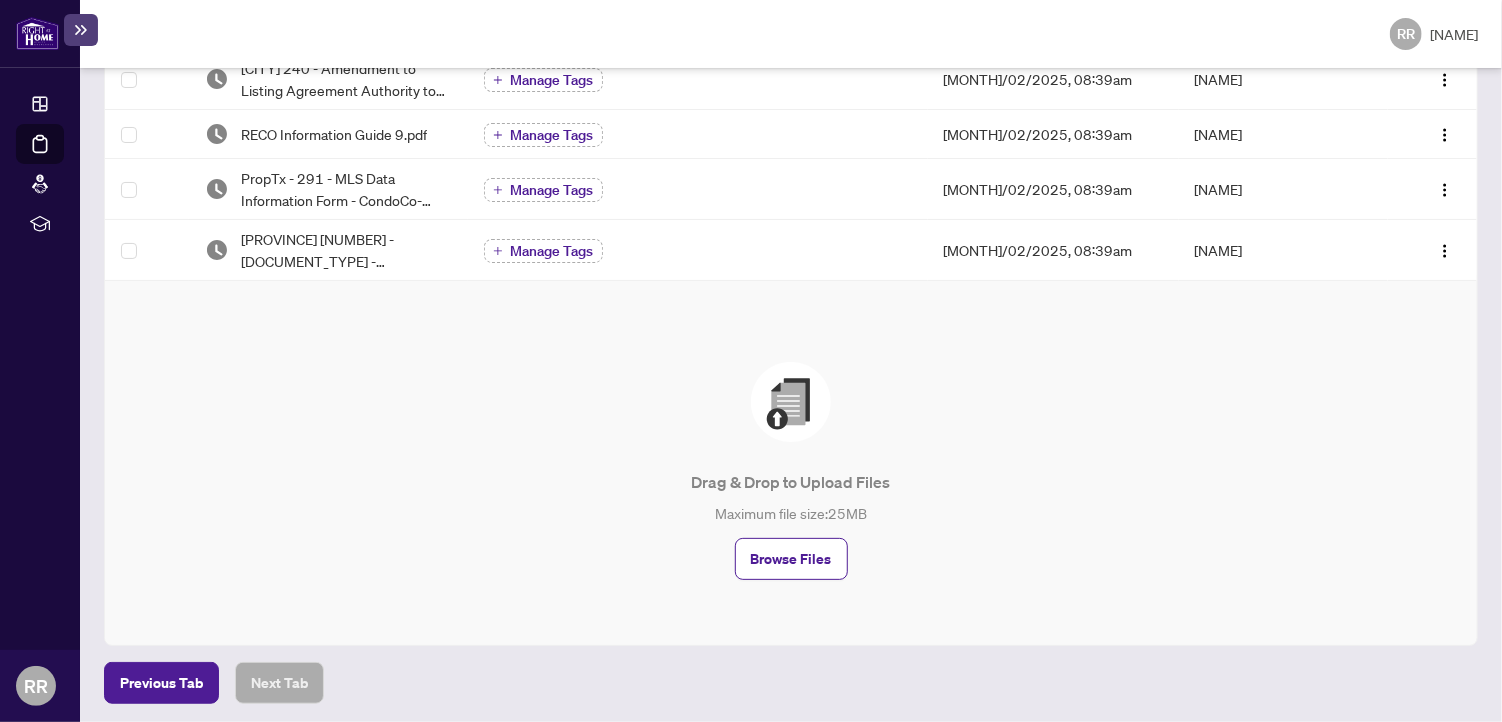 scroll, scrollTop: 425, scrollLeft: 0, axis: vertical 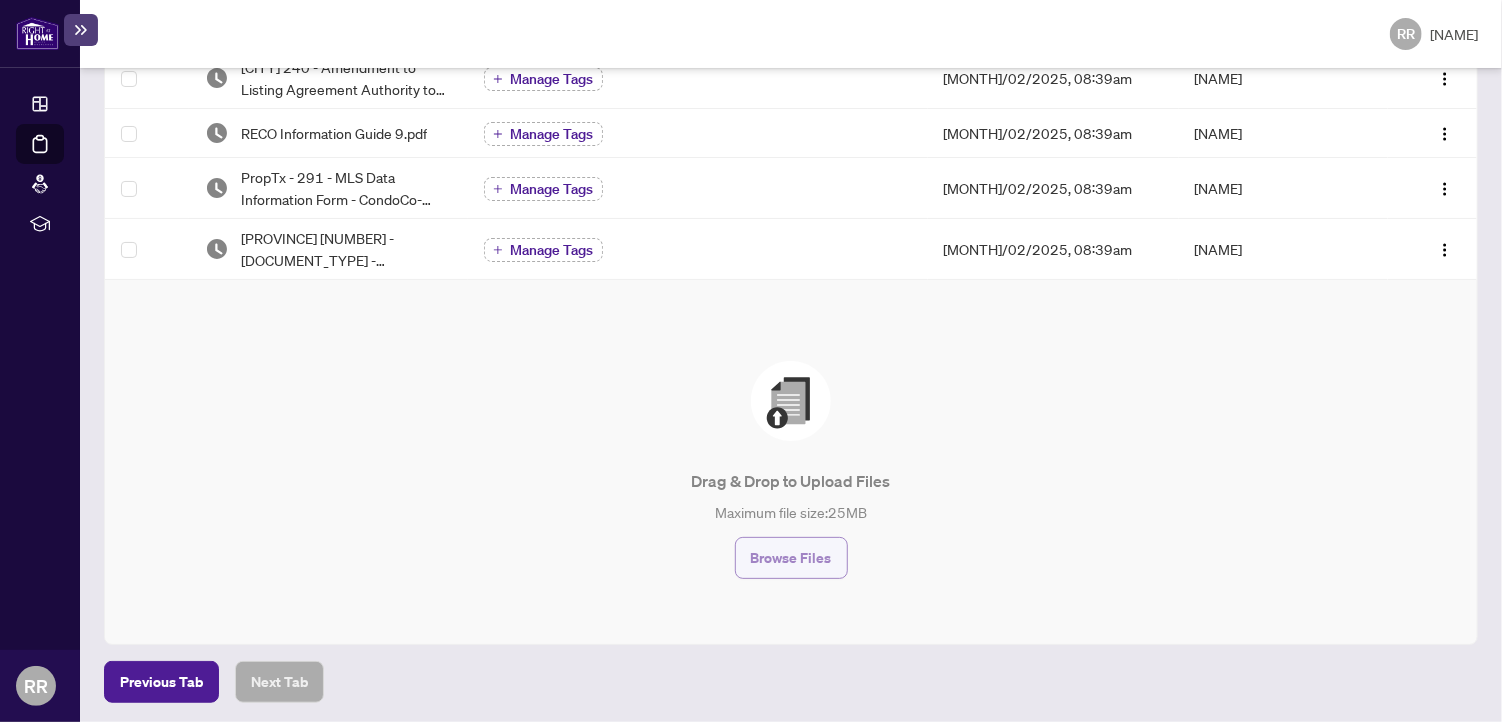 click on "Browse Files" at bounding box center [791, 558] 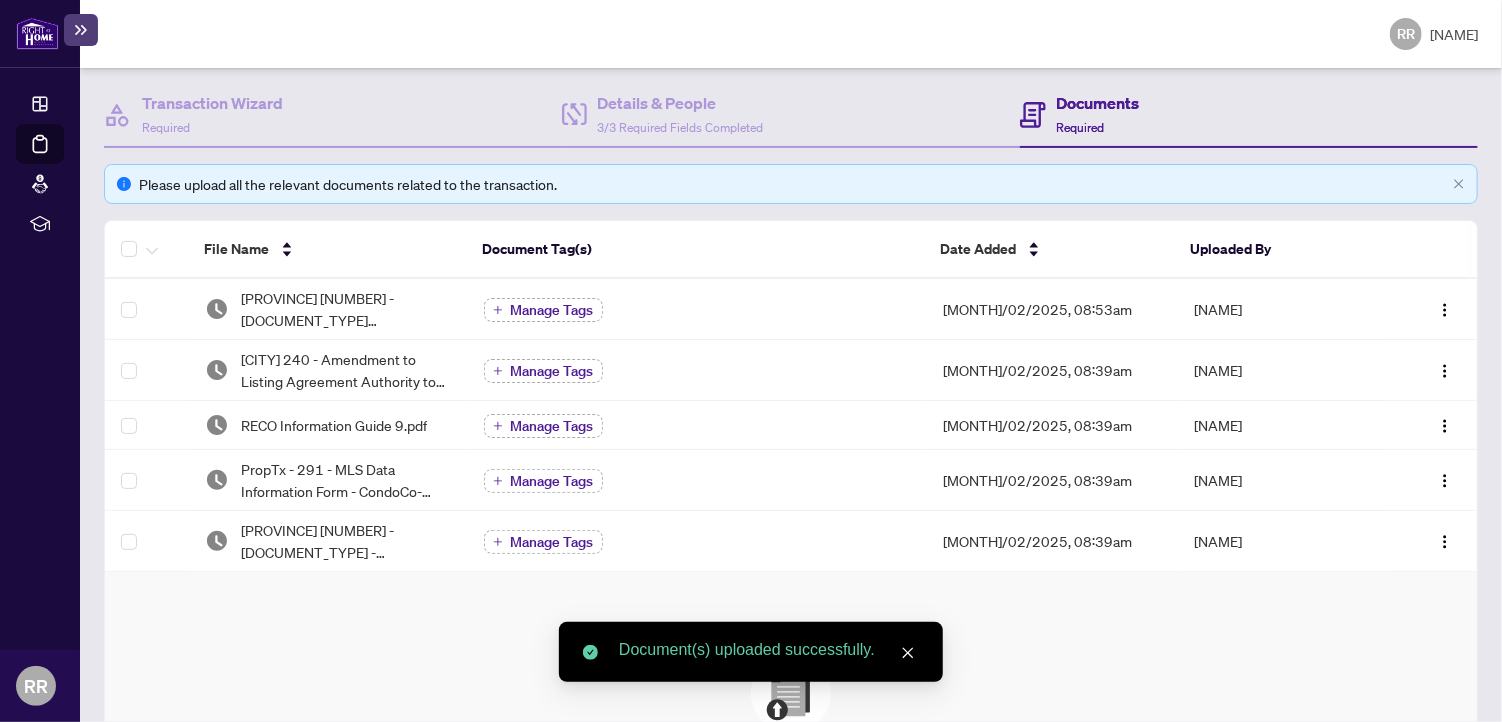 scroll, scrollTop: 0, scrollLeft: 0, axis: both 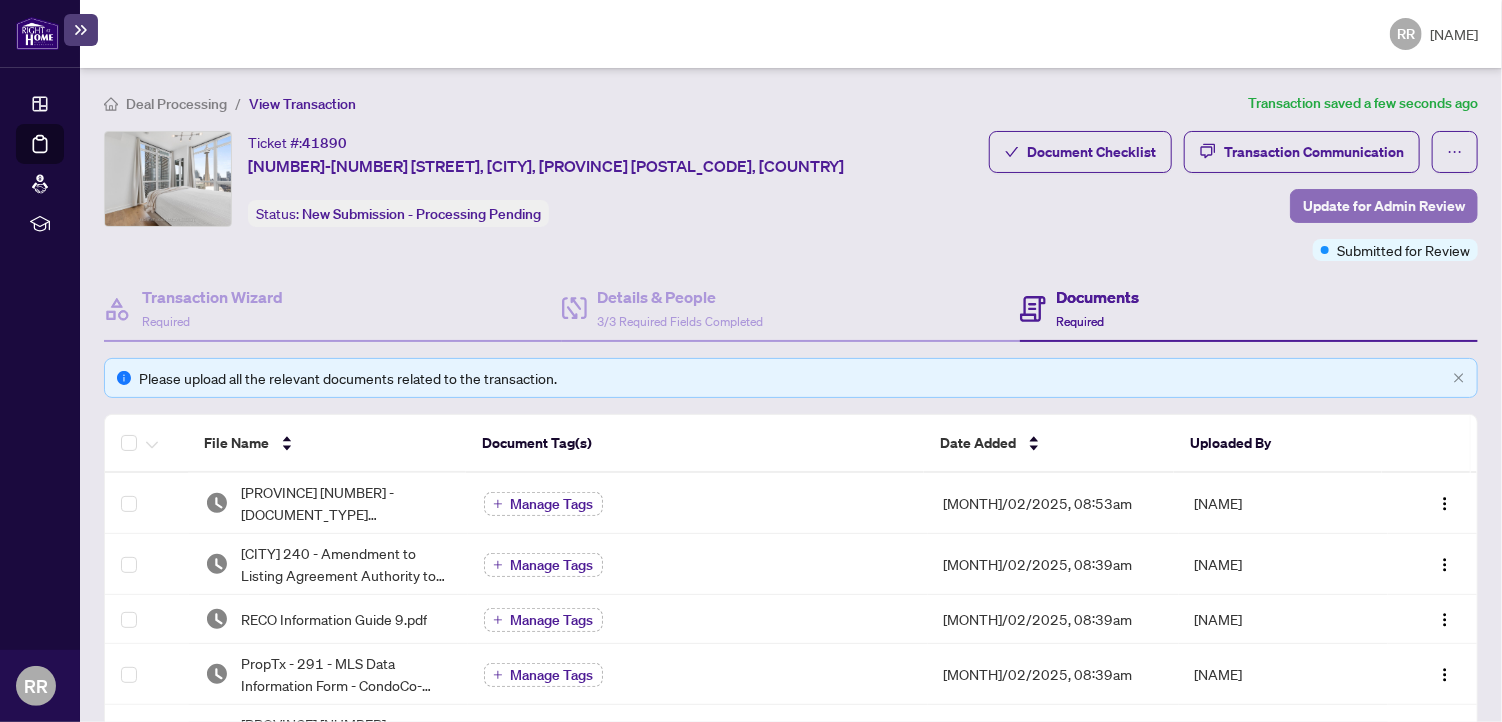 click on "Update for Admin Review" at bounding box center [1384, 206] 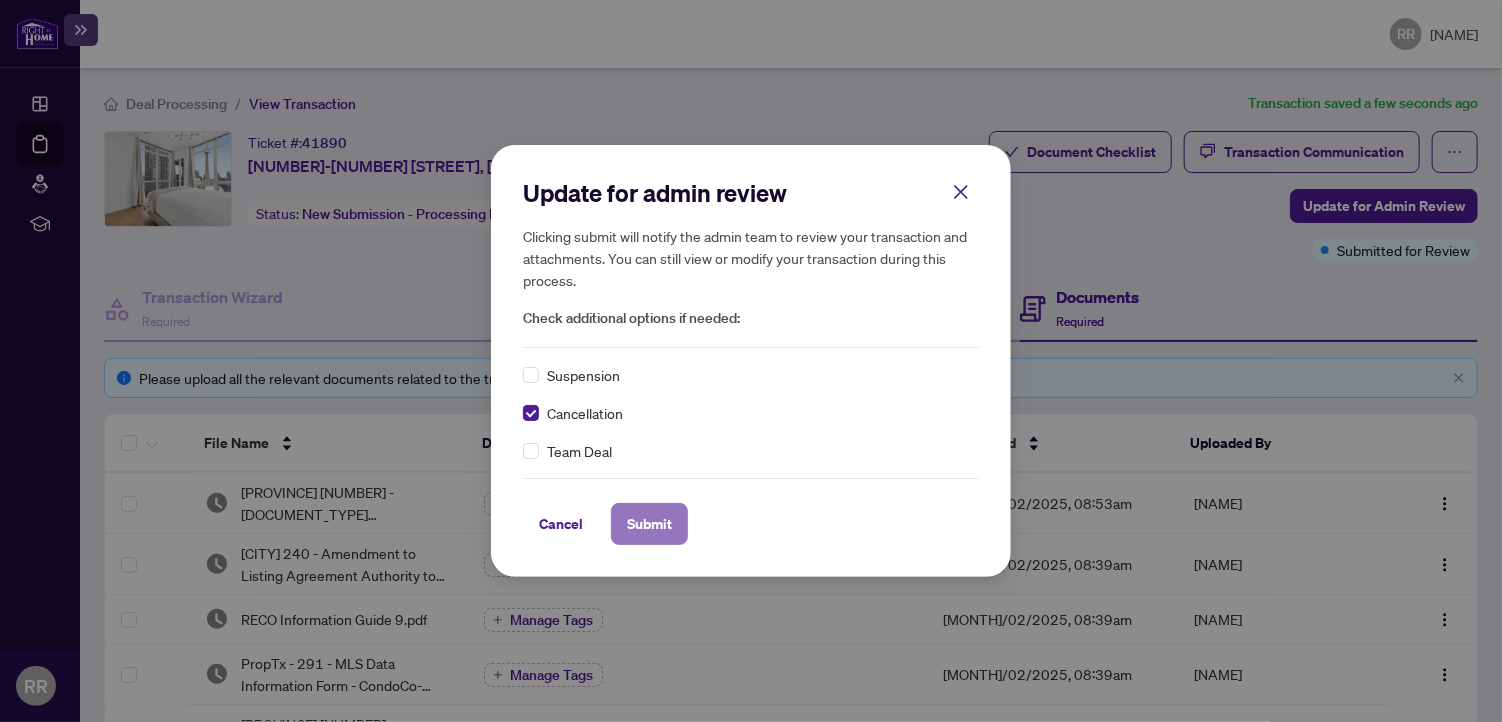 click on "Submit" at bounding box center [649, 524] 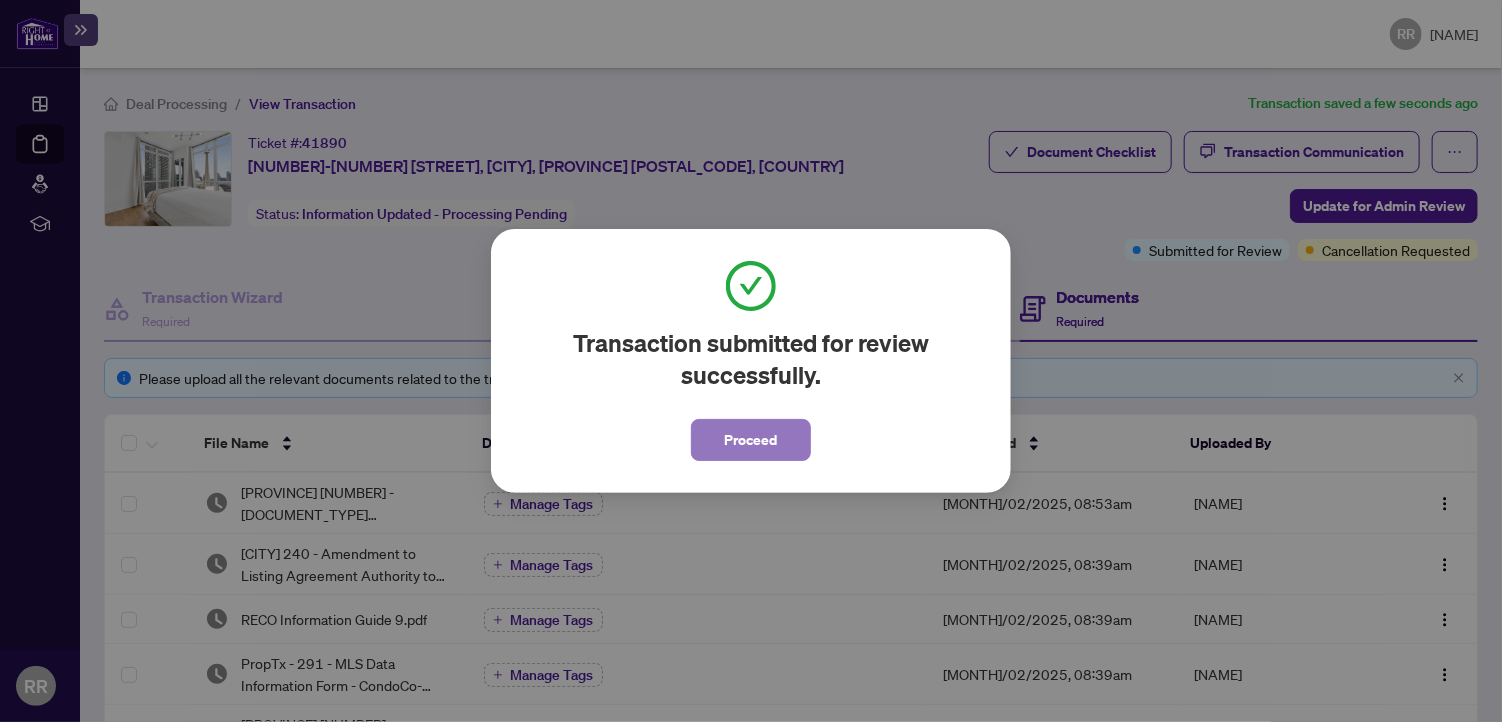 click on "Proceed" at bounding box center [751, 440] 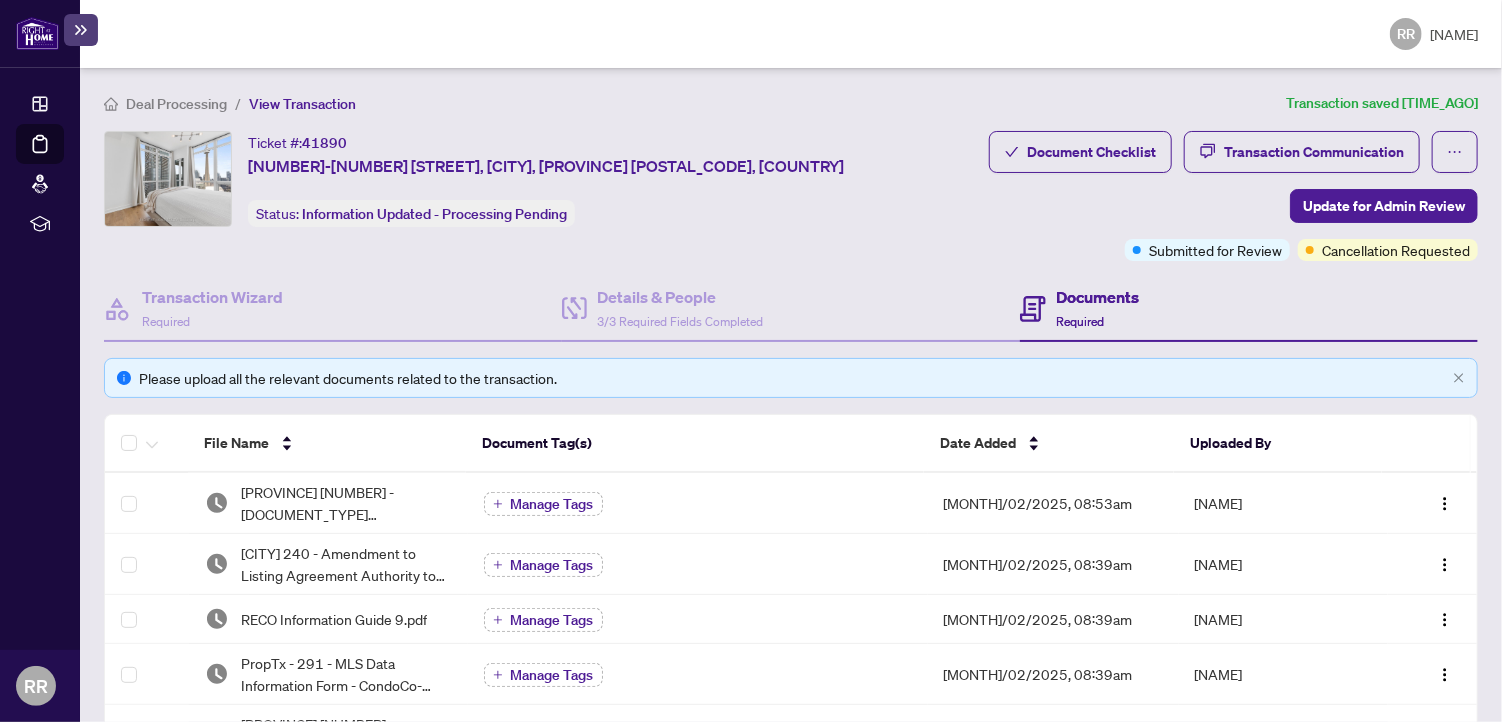 click on "Deal Processing / View Transaction" at bounding box center (691, 103) 